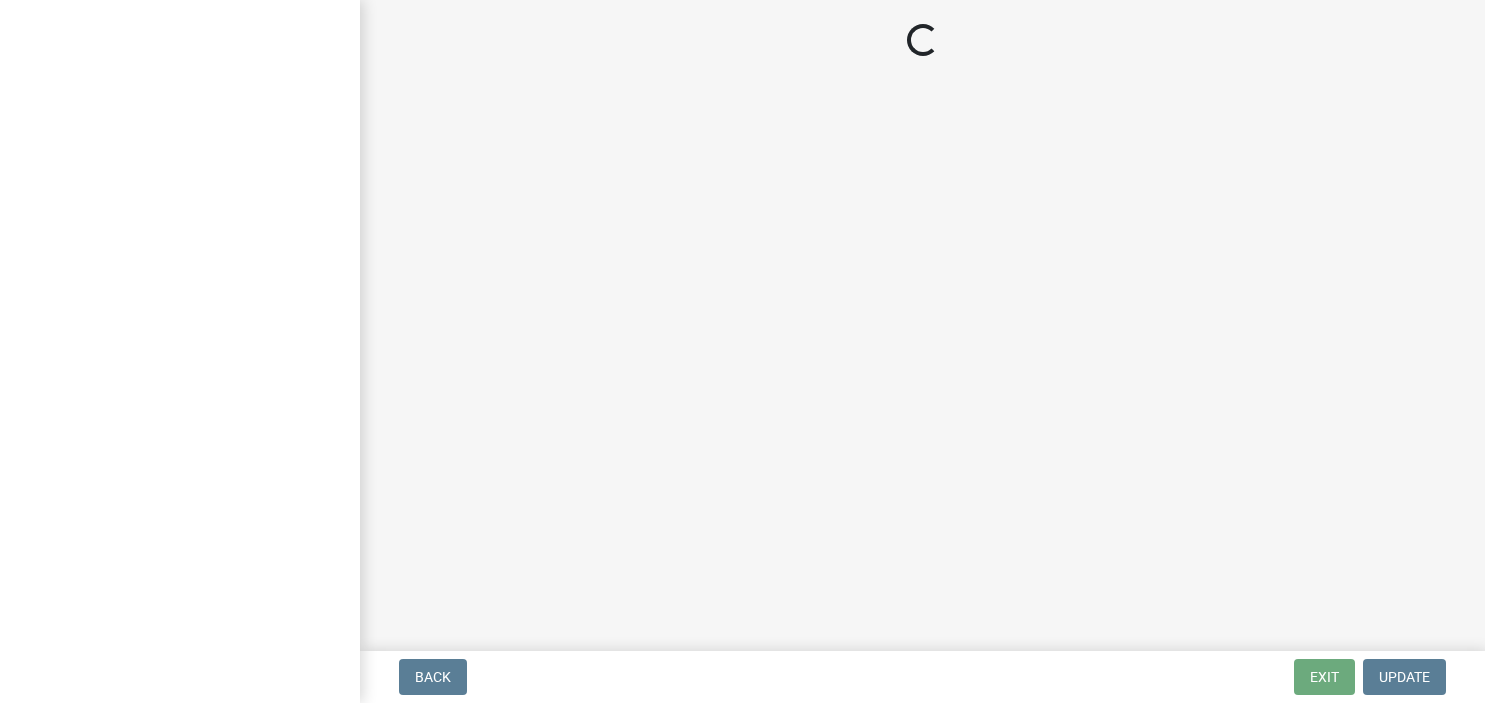 scroll, scrollTop: 0, scrollLeft: 0, axis: both 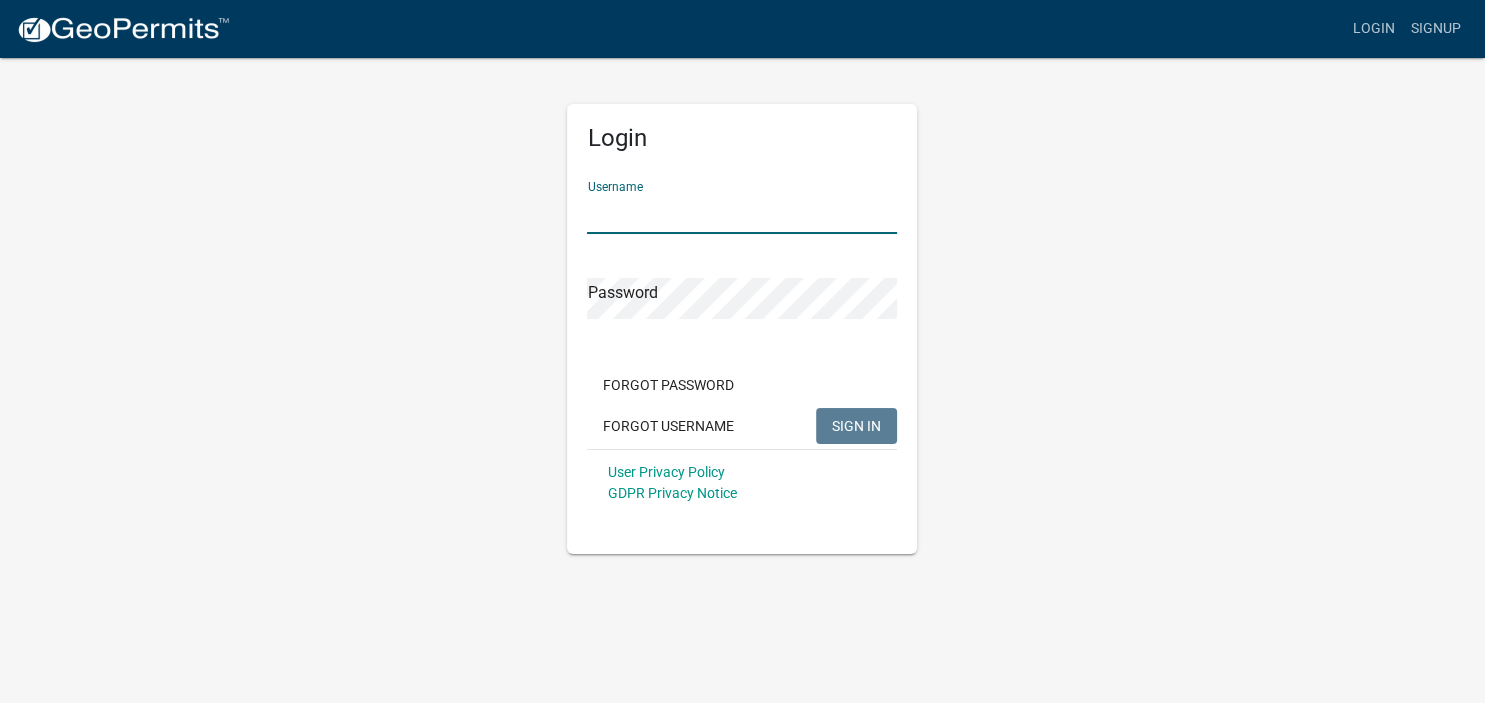 click on "Username" at bounding box center [742, 213] 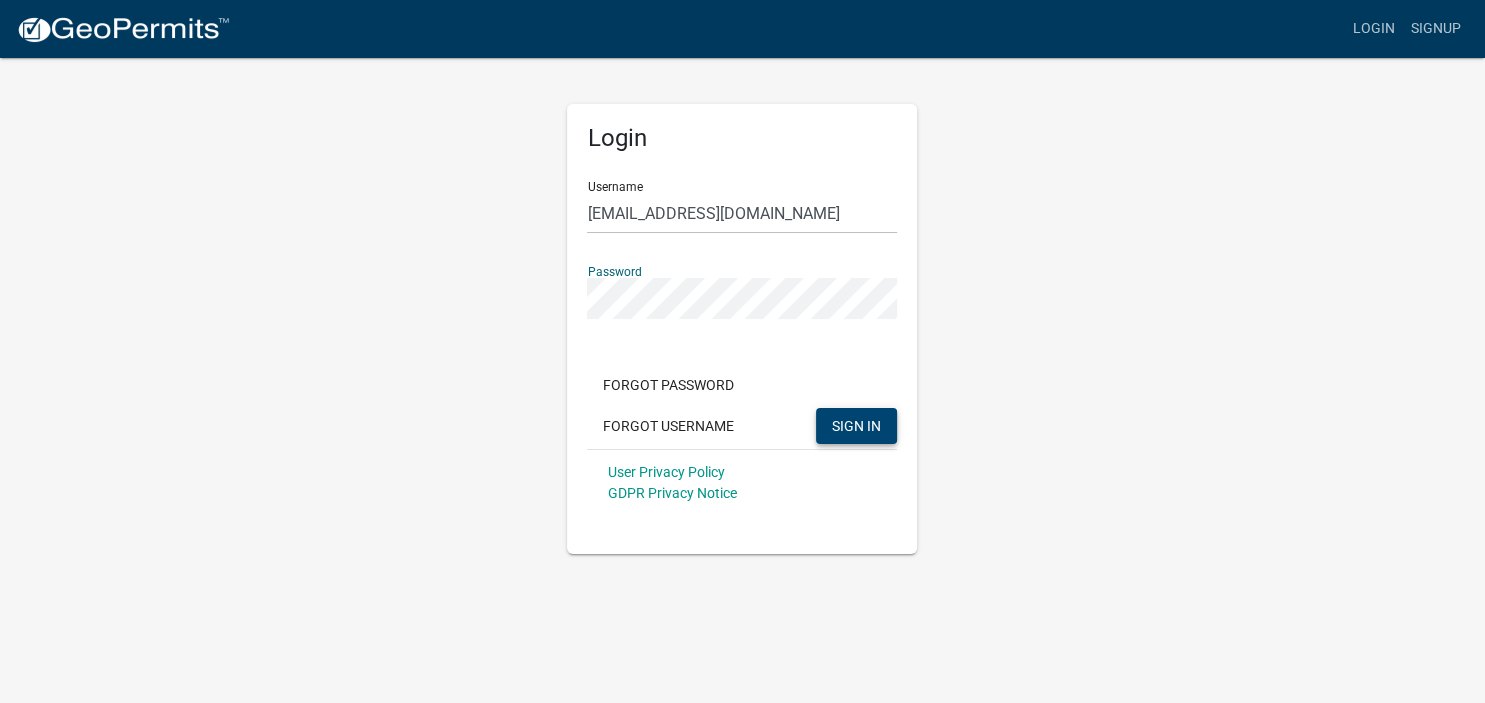 click on "SIGN IN" 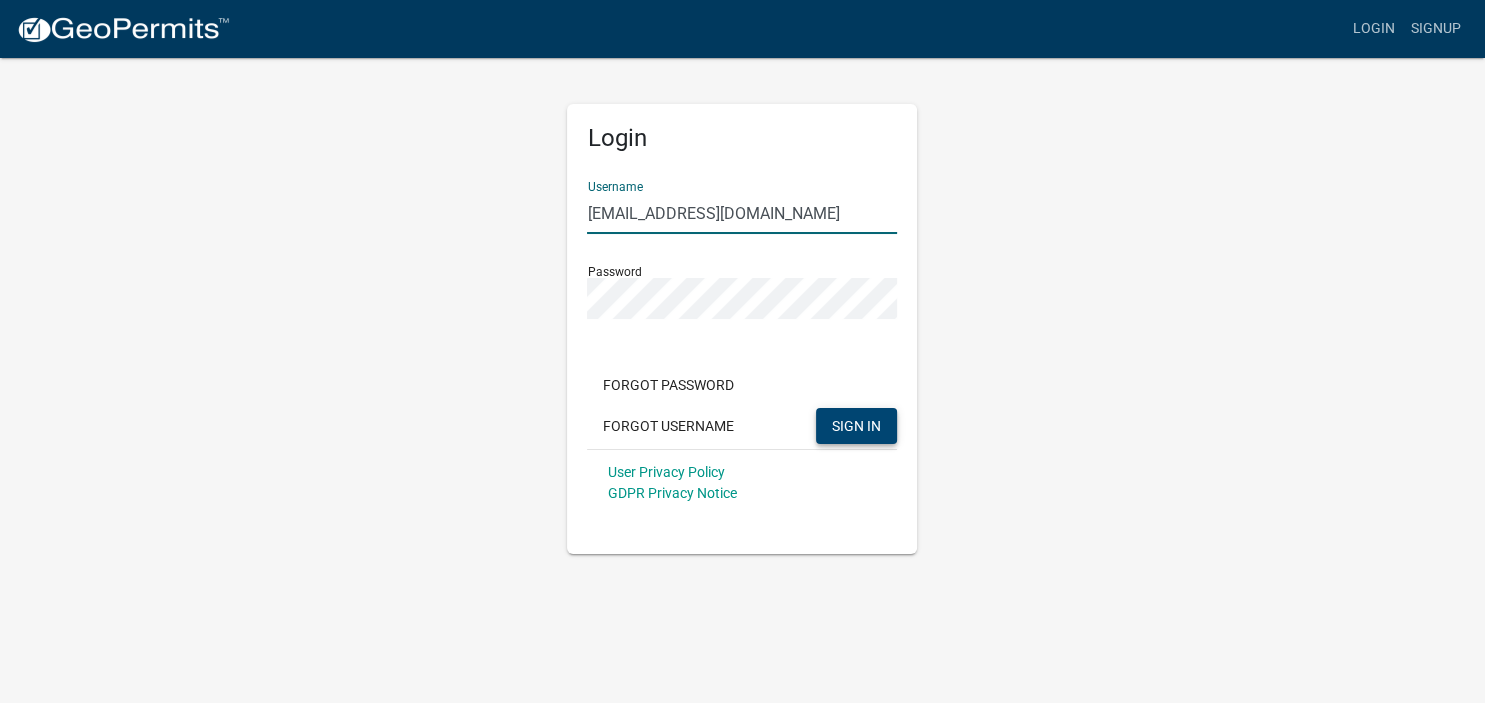 click on "[EMAIL_ADDRESS][DOMAIN_NAME]" at bounding box center [742, 213] 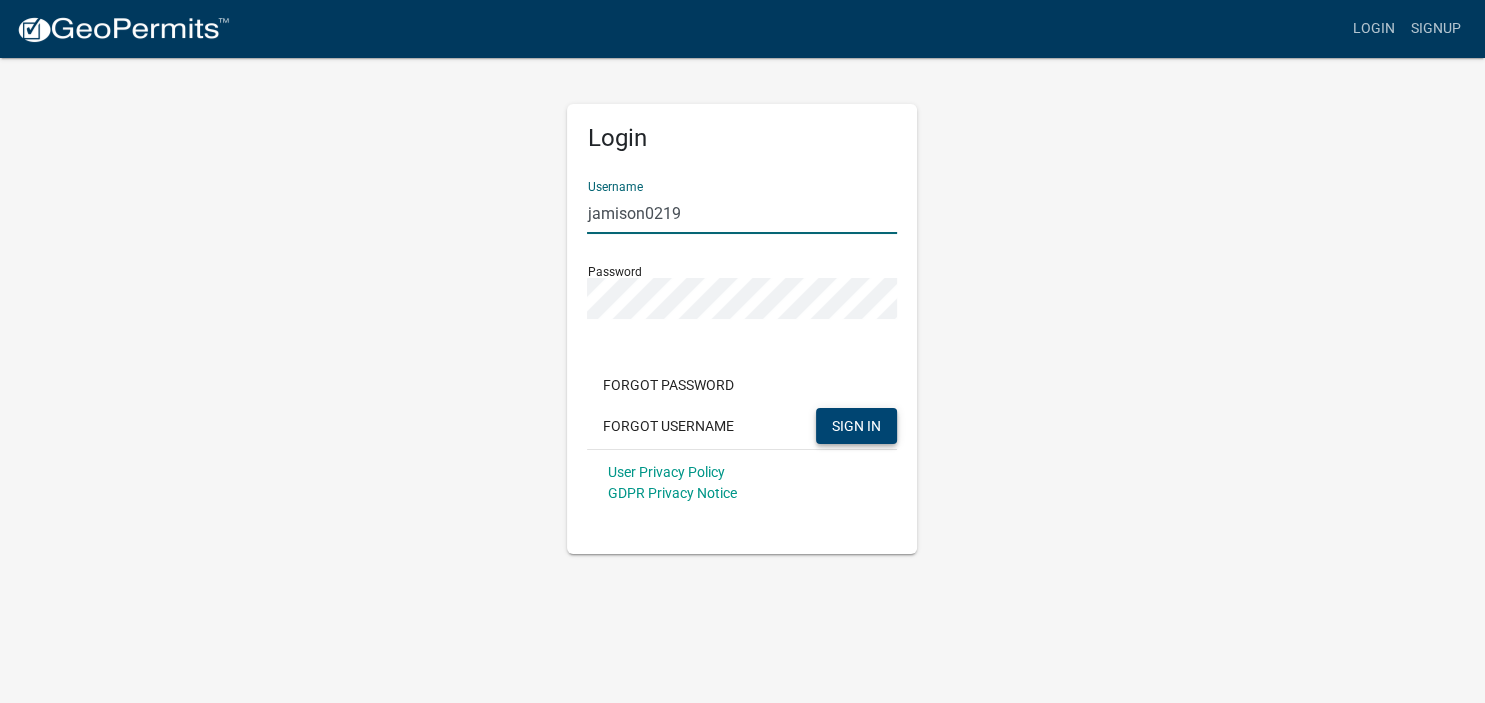 type on "jamison0219" 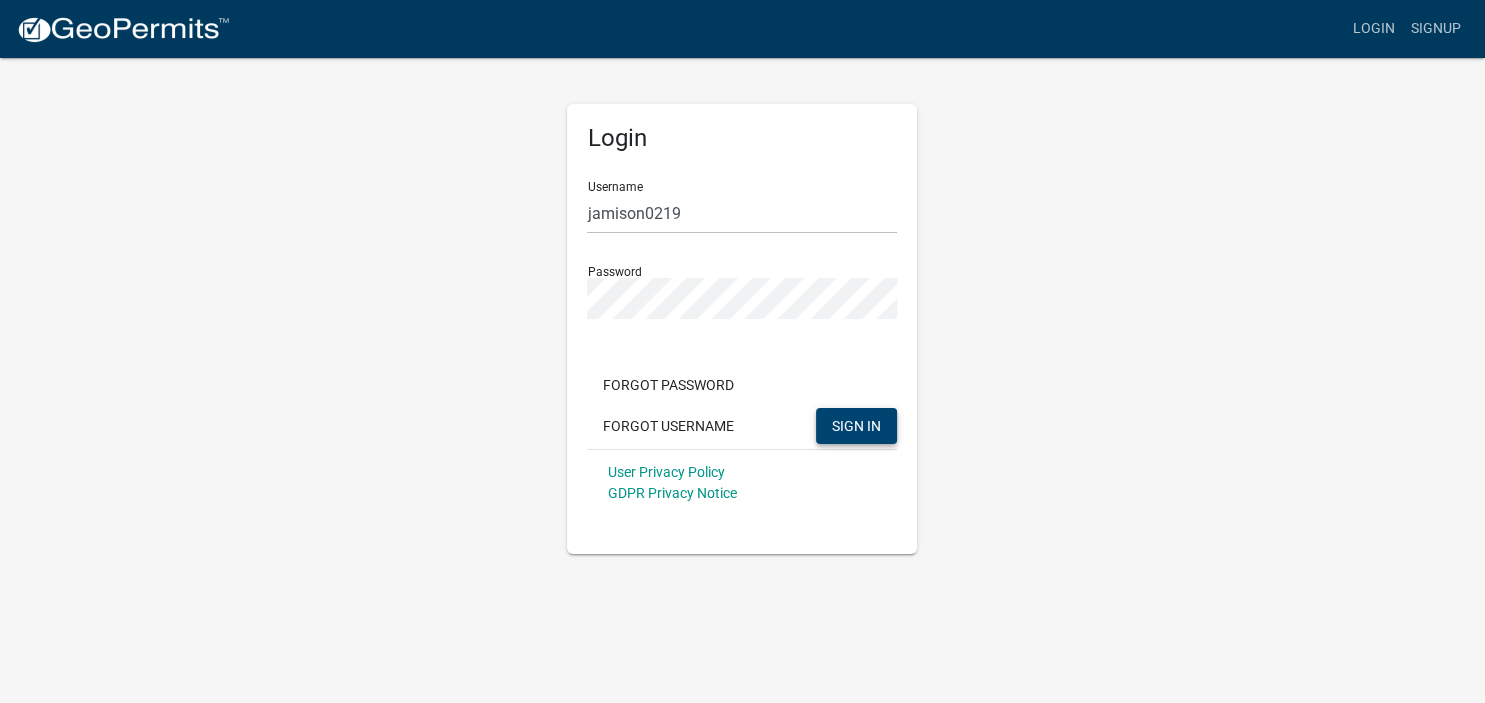click on "Login Username jamison0219 Password  Forgot Password   Forgot Username  SIGN IN User Privacy Policy GDPR Privacy Notice" 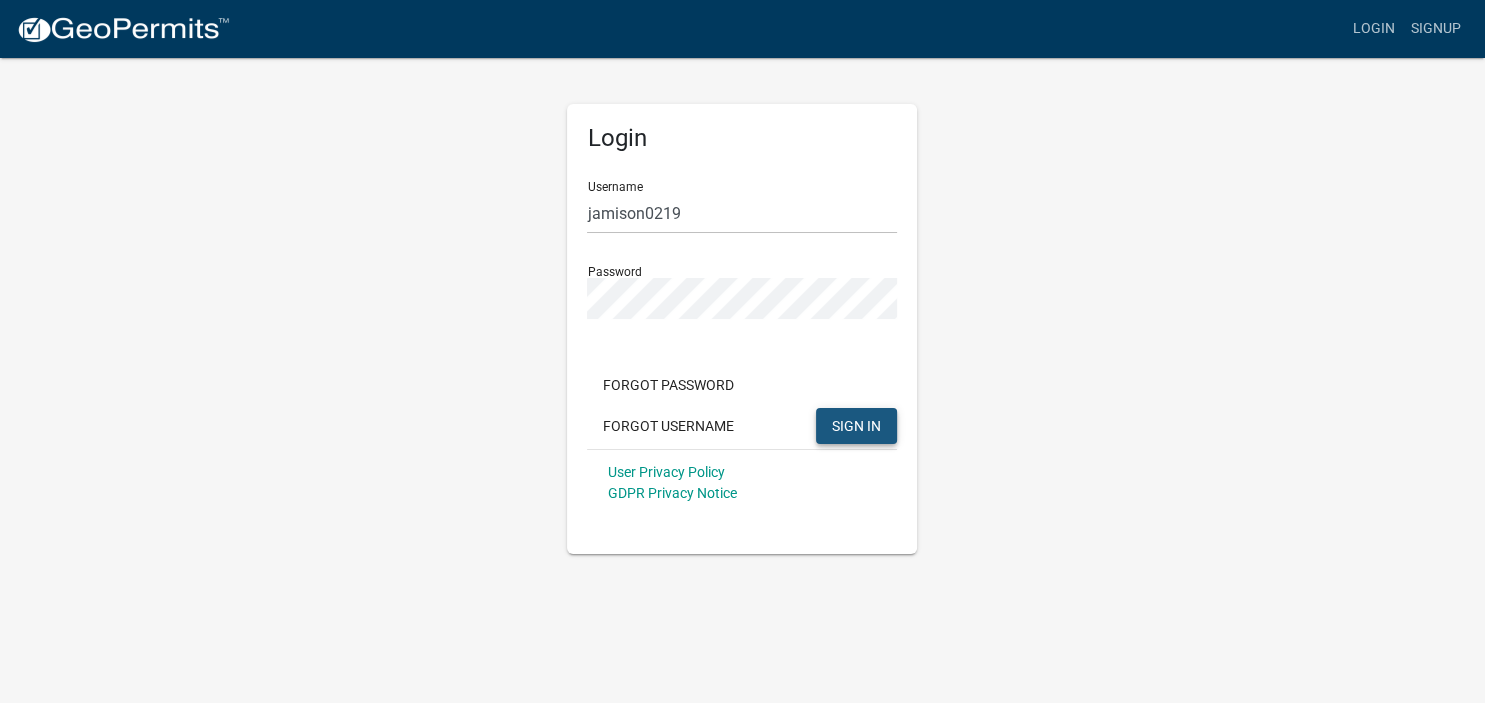 click on "SIGN IN" 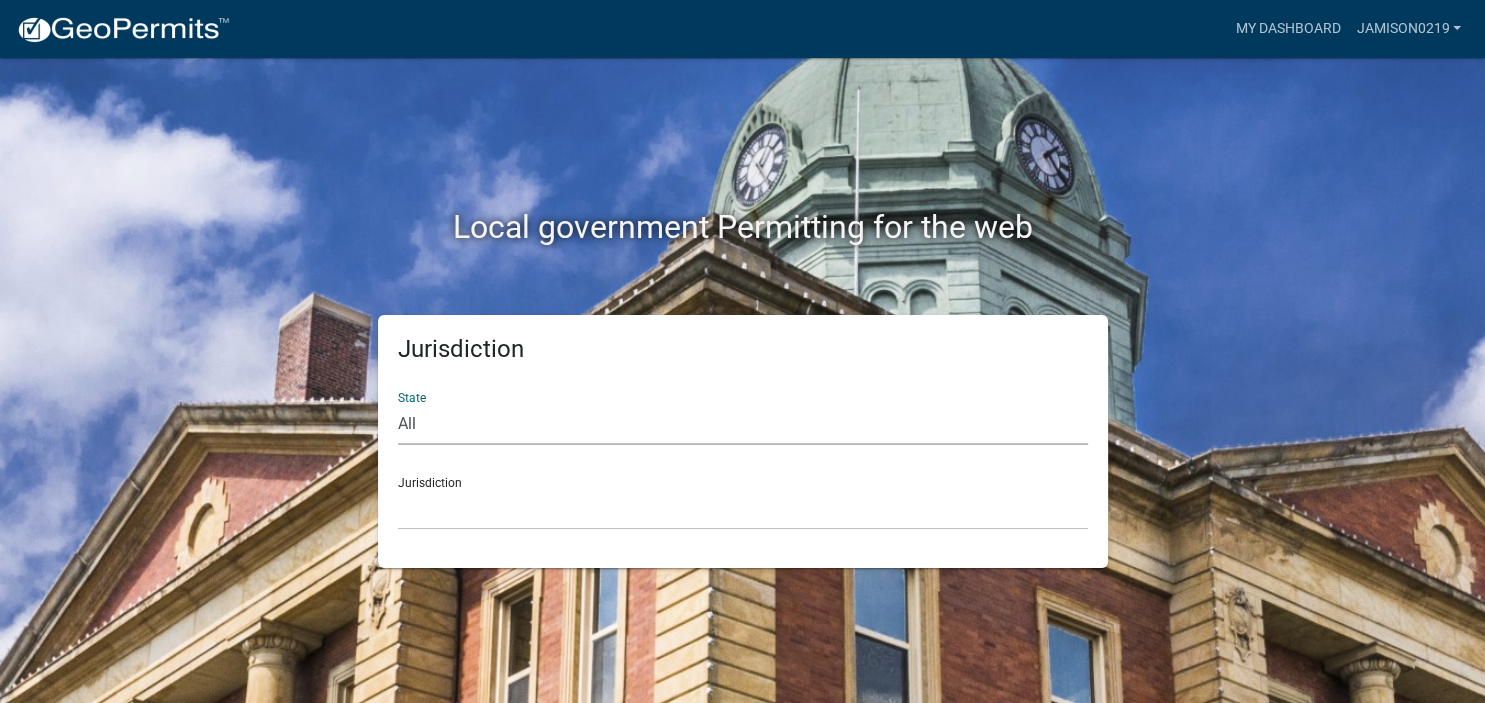 click on "All  [US_STATE]   [US_STATE]   [US_STATE]   [US_STATE]   [US_STATE]   [US_STATE]   [US_STATE]   [US_STATE]   [US_STATE]" 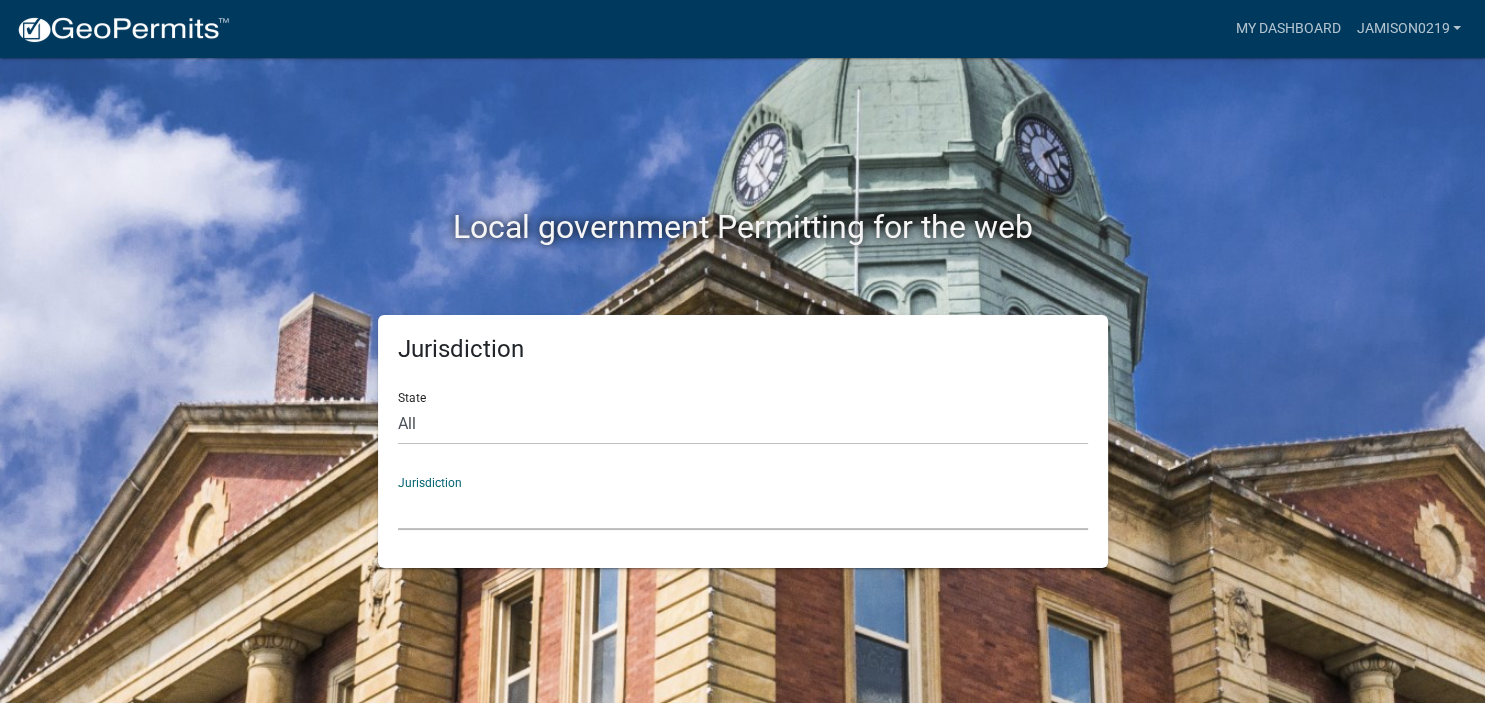 click on "City of [GEOGRAPHIC_DATA], [US_STATE] City of [GEOGRAPHIC_DATA], [US_STATE] City of [GEOGRAPHIC_DATA], [US_STATE] [GEOGRAPHIC_DATA], [US_STATE] [GEOGRAPHIC_DATA], [US_STATE] [GEOGRAPHIC_DATA], [US_STATE] [GEOGRAPHIC_DATA], [US_STATE] [GEOGRAPHIC_DATA], [US_STATE] [GEOGRAPHIC_DATA], [US_STATE] [GEOGRAPHIC_DATA], [US_STATE] [GEOGRAPHIC_DATA], [US_STATE] [GEOGRAPHIC_DATA], [US_STATE] [GEOGRAPHIC_DATA], [US_STATE] [GEOGRAPHIC_DATA], [US_STATE] [GEOGRAPHIC_DATA], [US_STATE] River Ridge Development Authority, [US_STATE] [GEOGRAPHIC_DATA], [US_STATE] [GEOGRAPHIC_DATA], [US_STATE][GEOGRAPHIC_DATA], [US_STATE] [GEOGRAPHIC_DATA], [US_STATE]" 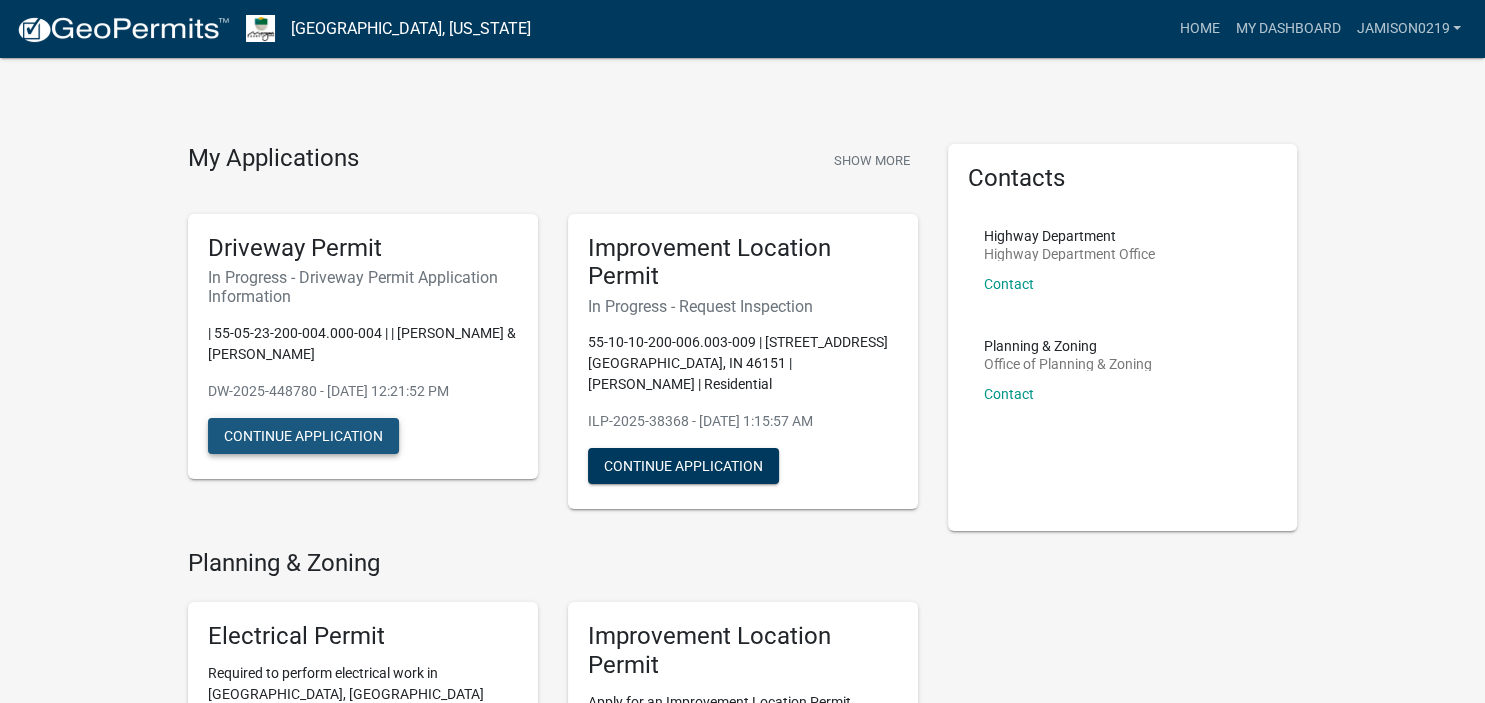 click on "Continue Application" 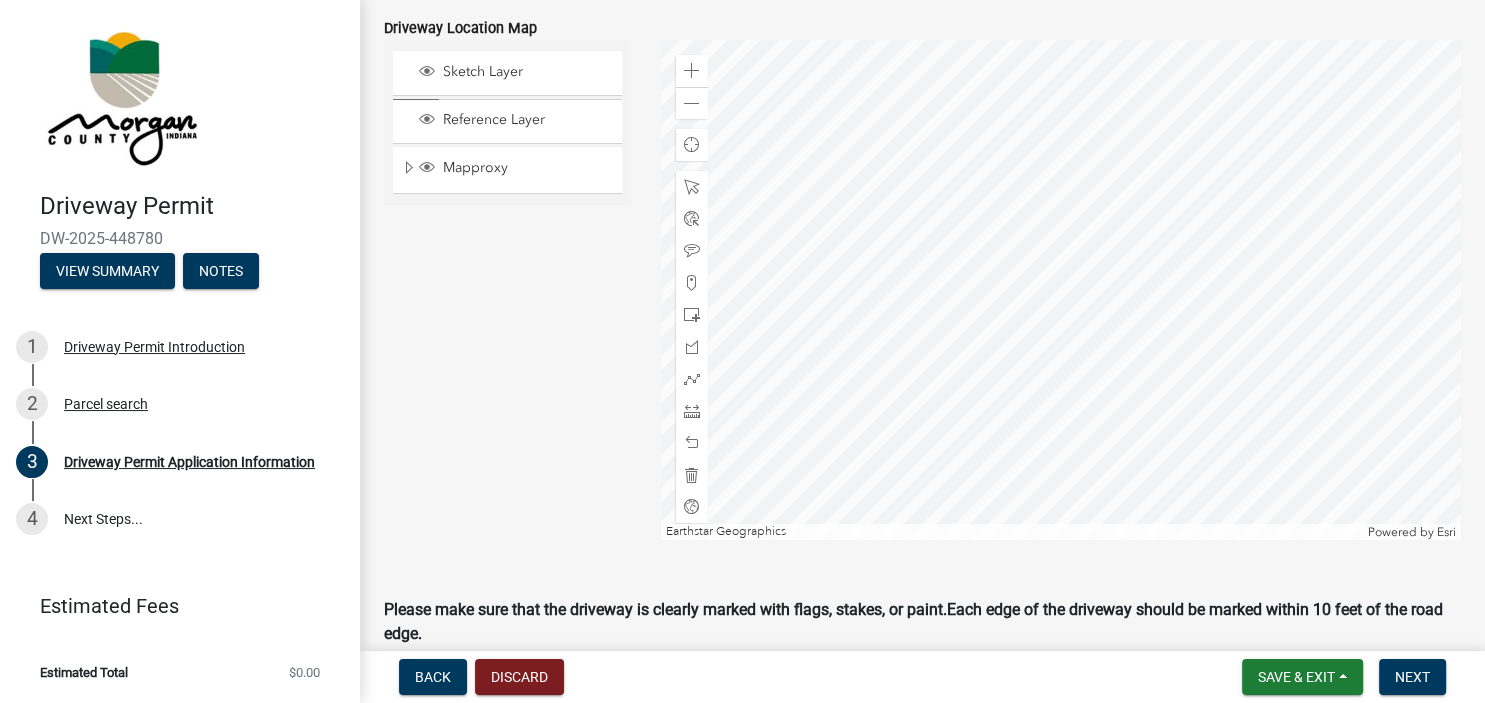 scroll, scrollTop: 1073, scrollLeft: 0, axis: vertical 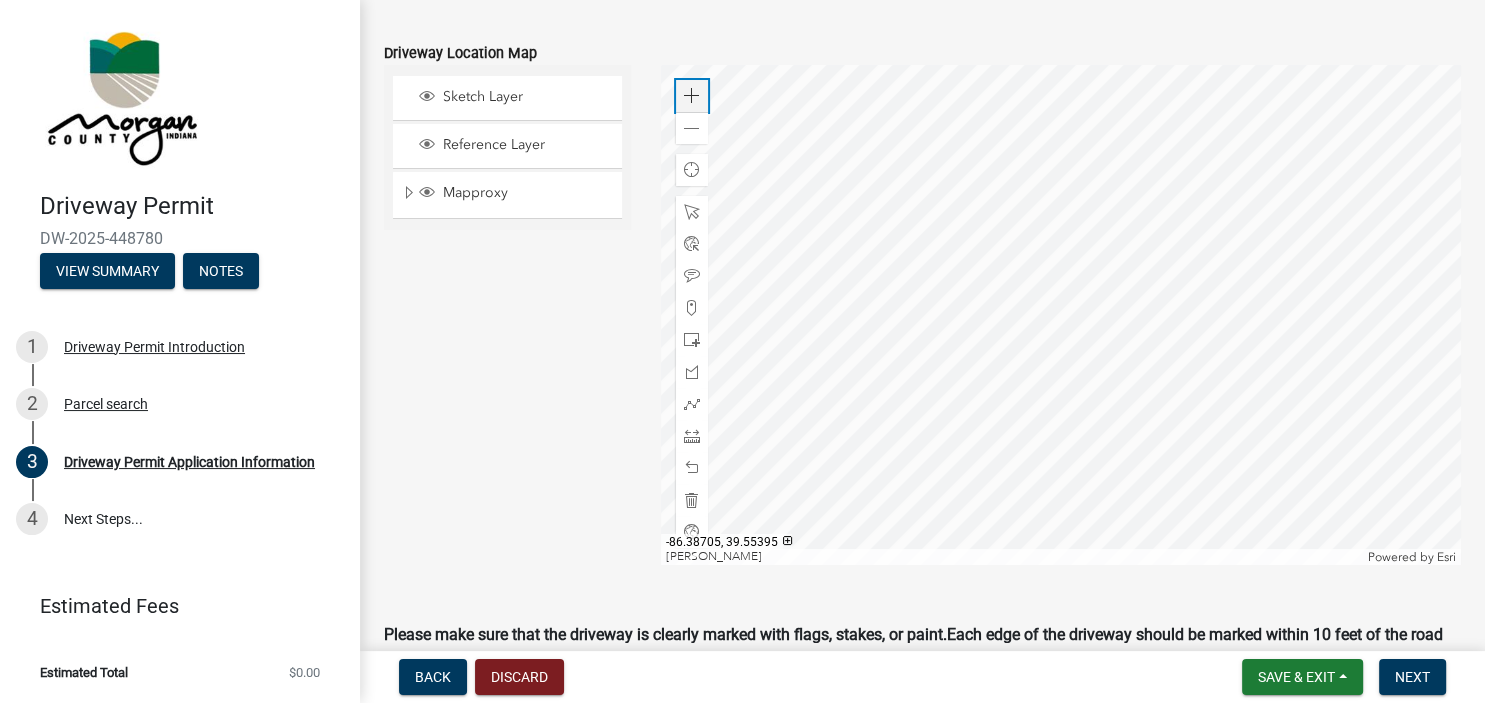 click 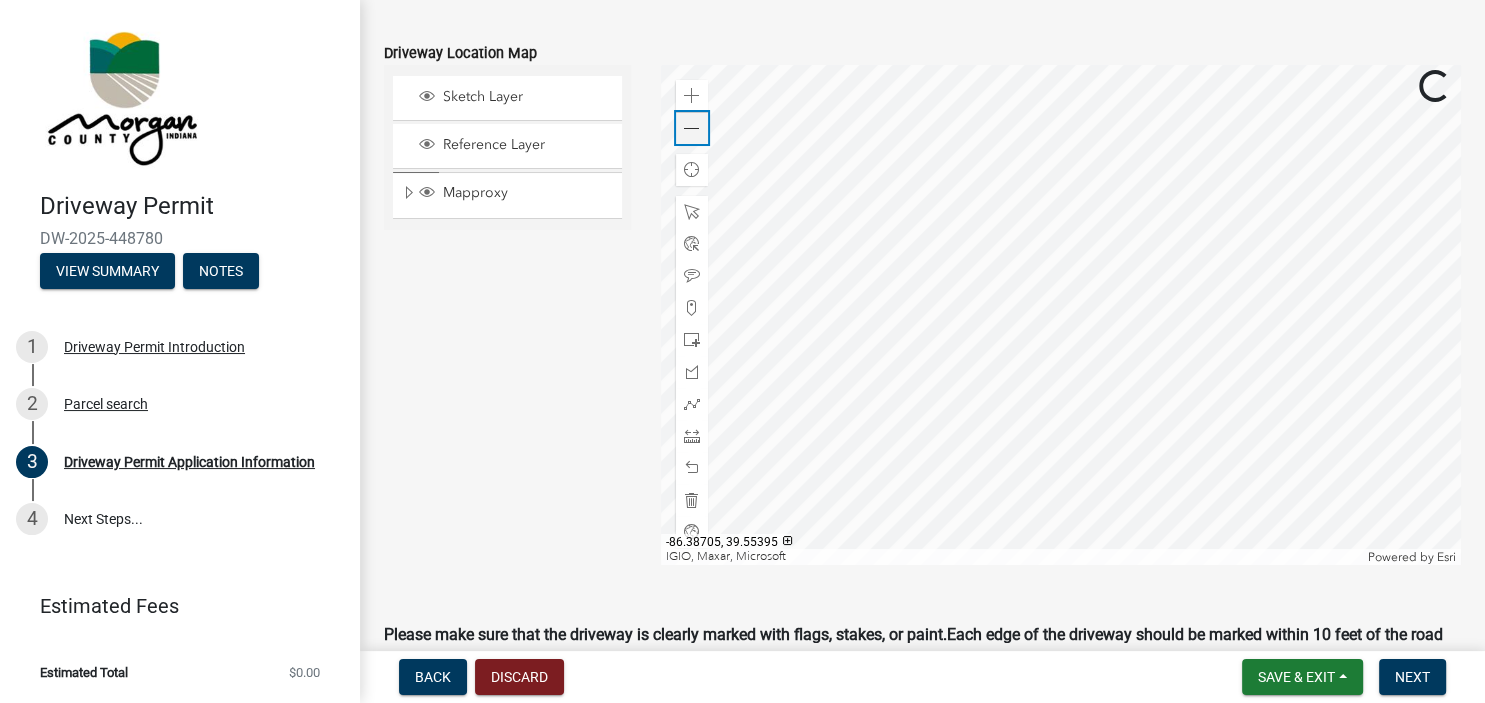 click 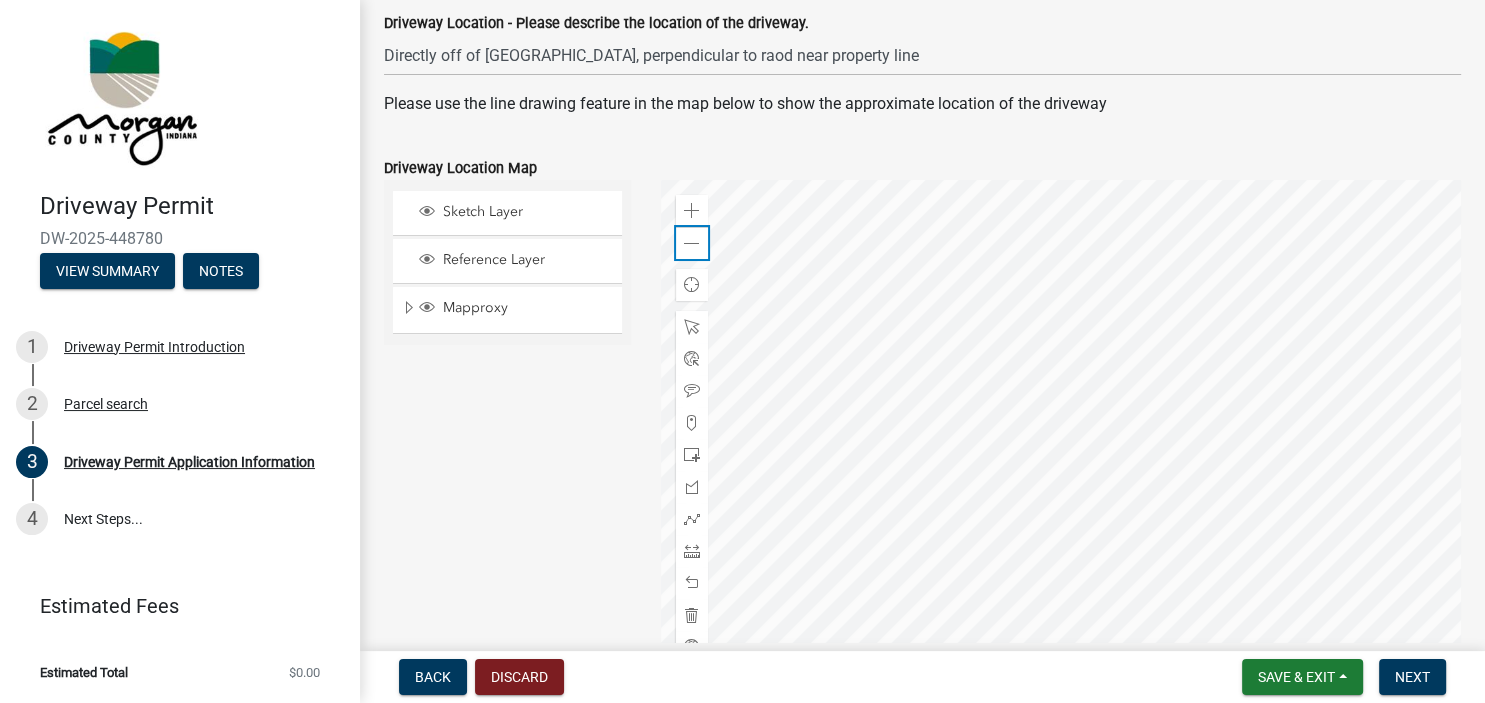 scroll, scrollTop: 1037, scrollLeft: 0, axis: vertical 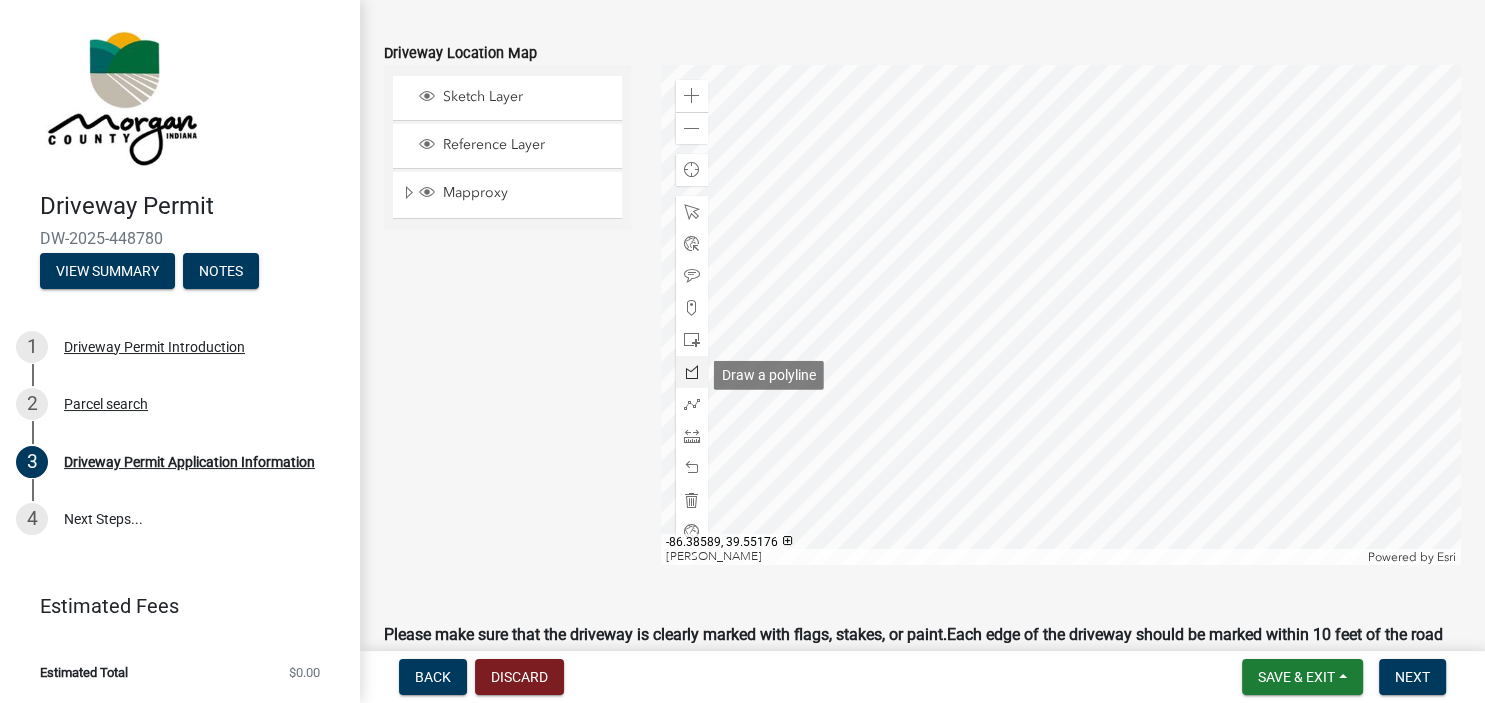 click 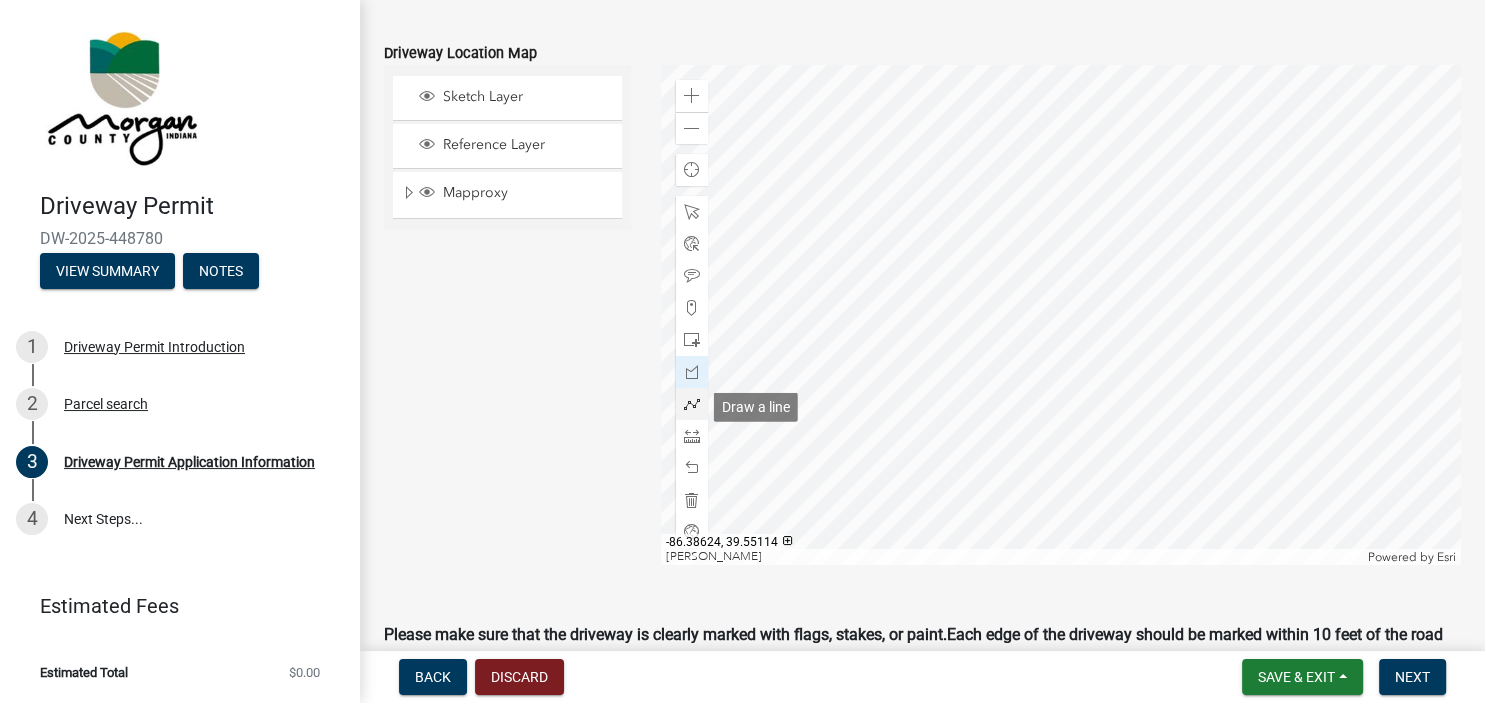 click 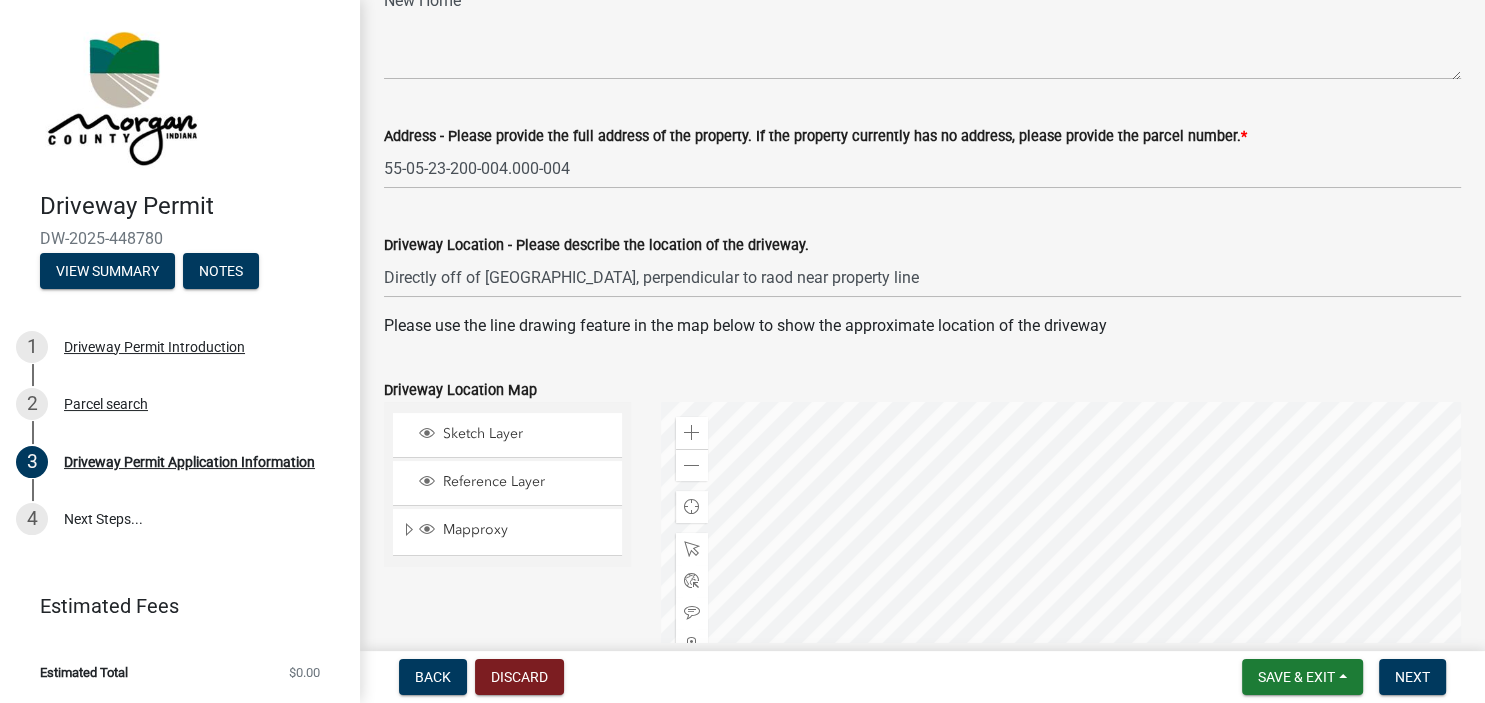 scroll, scrollTop: 691, scrollLeft: 0, axis: vertical 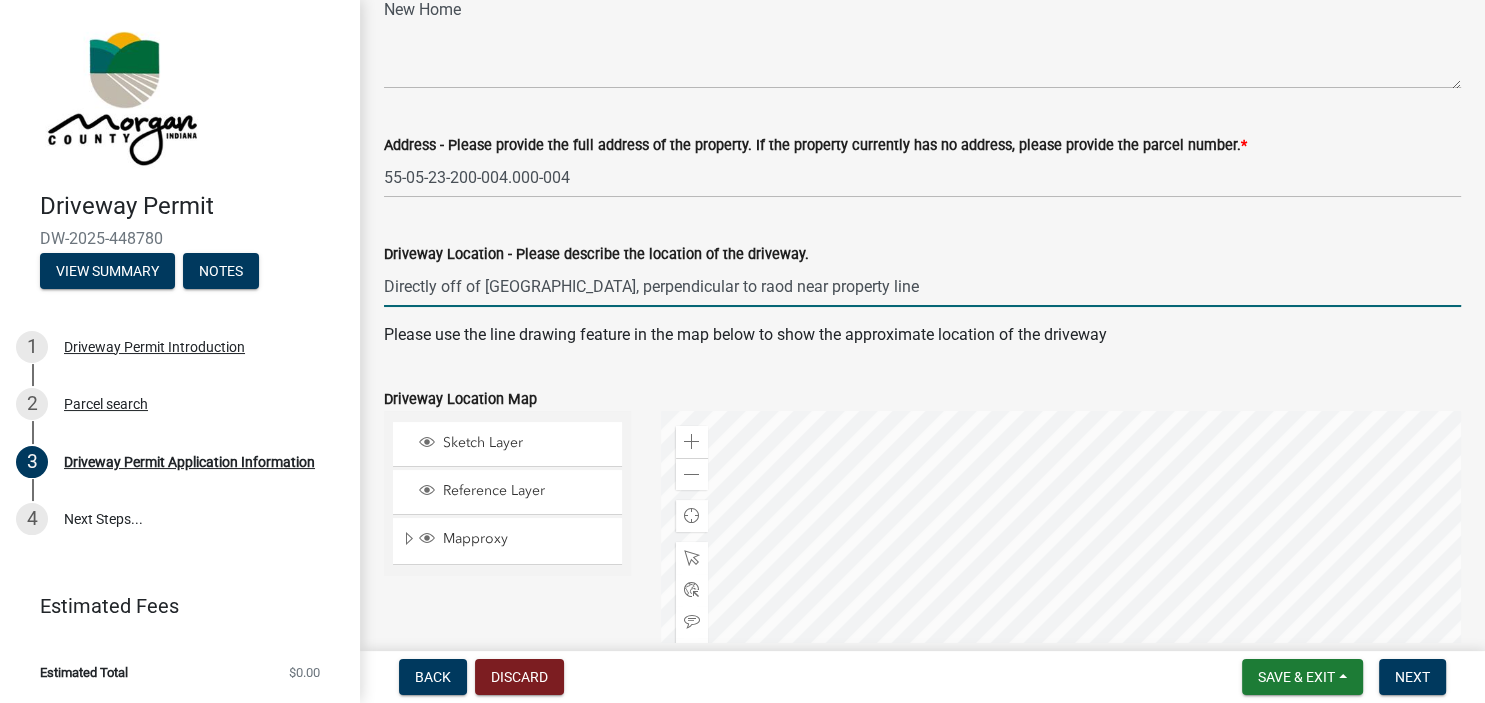 click on "Directly off of [GEOGRAPHIC_DATA], perpendicular to raod near property line" at bounding box center [922, 286] 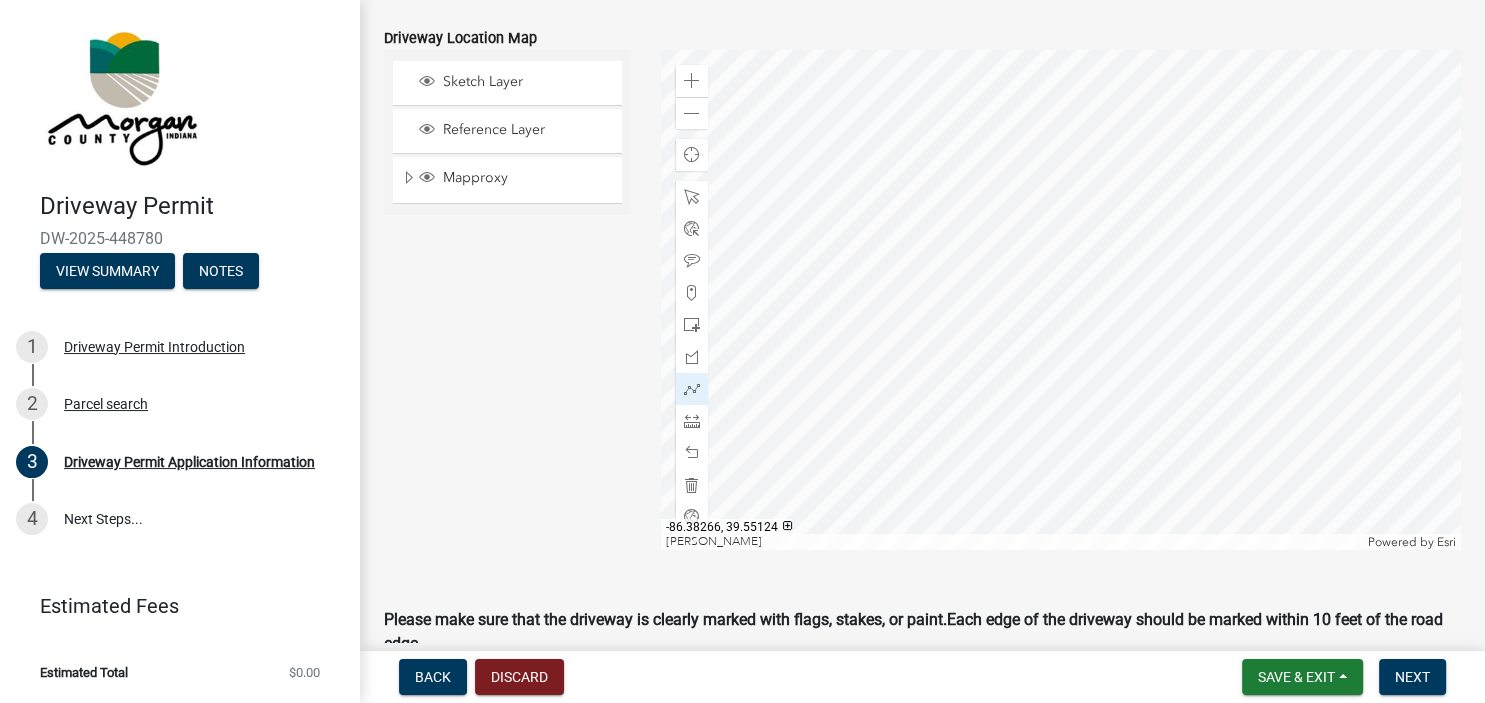 scroll, scrollTop: 922, scrollLeft: 0, axis: vertical 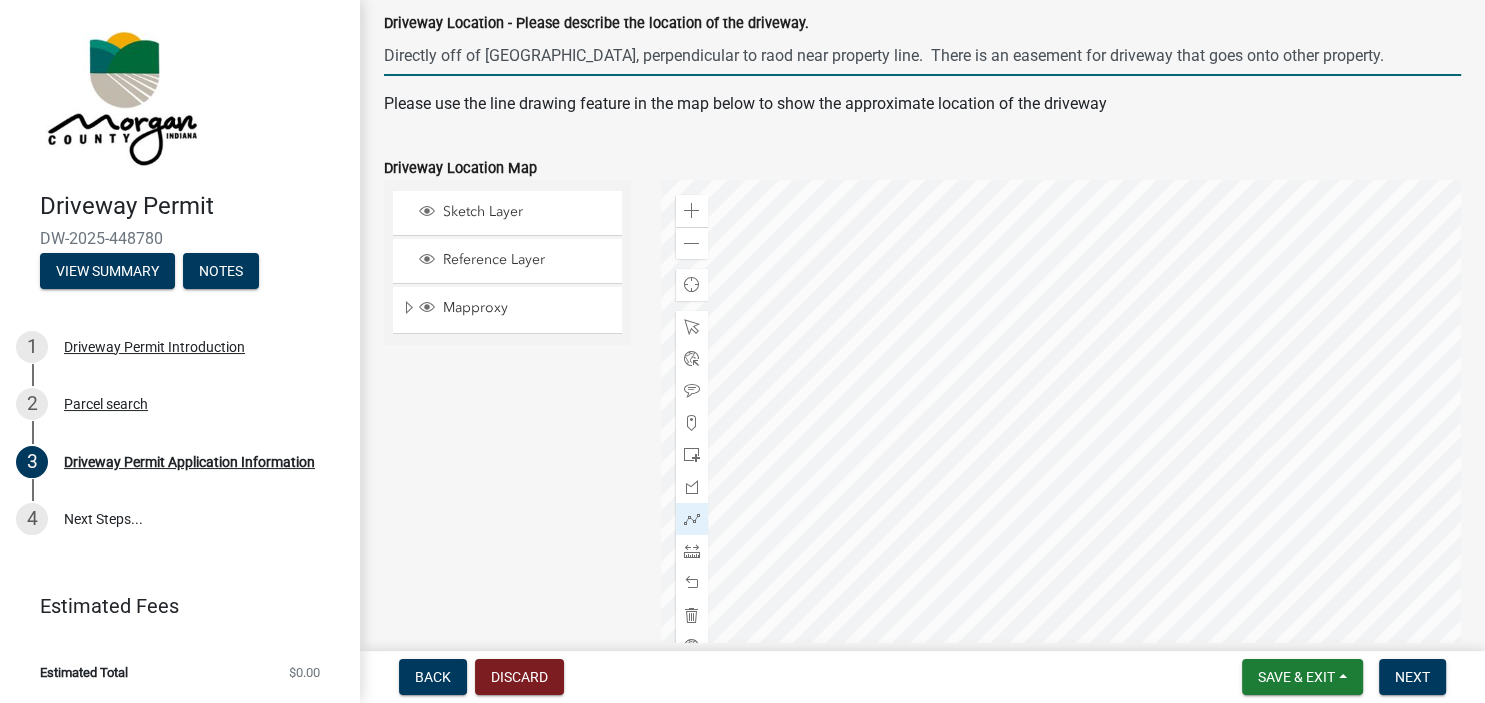 type on "Directly off of [GEOGRAPHIC_DATA], perpendicular to raod near property line.  There is an easement for driveway that goes onto other property." 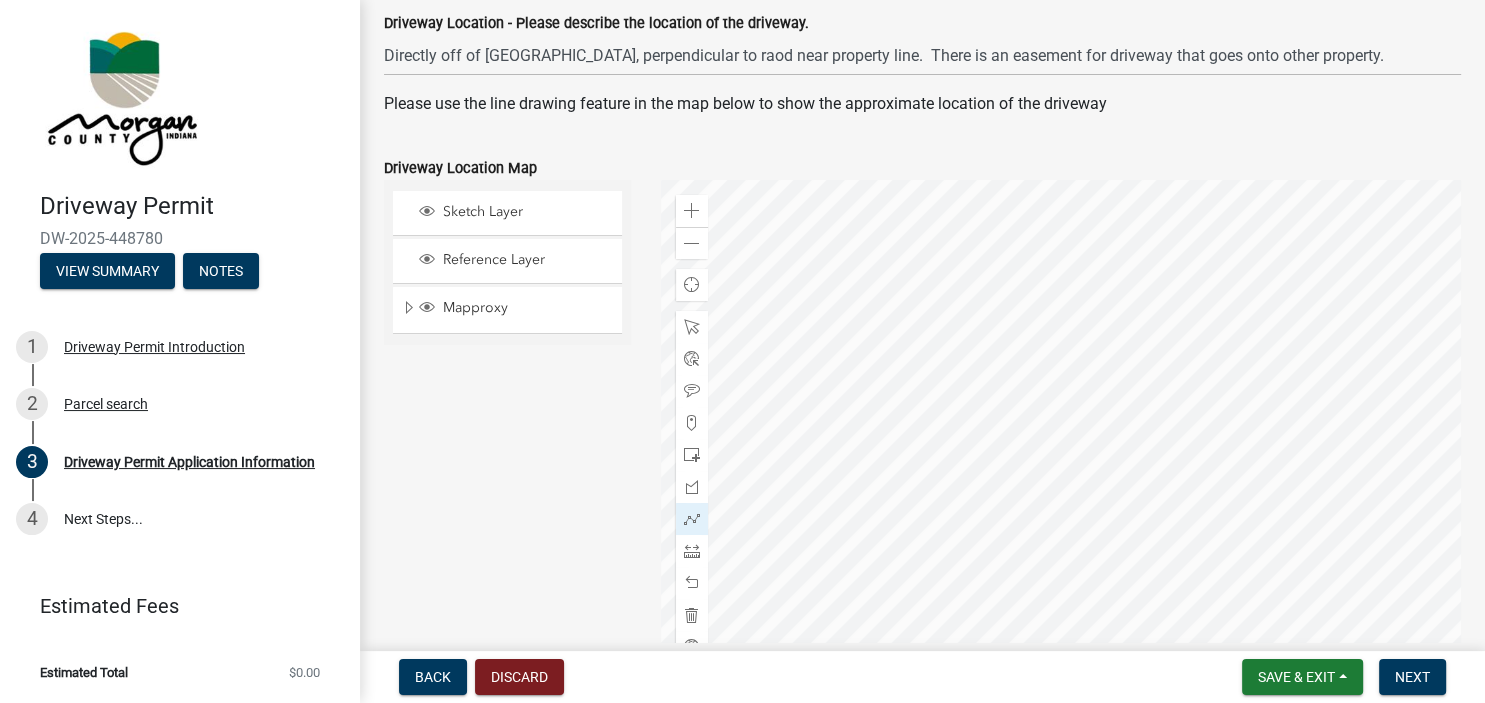 click on "Driveway Location - Please describe the location of the driveway.  Directly off of [GEOGRAPHIC_DATA], perpendicular to raod near property line.  There is an easement for driveway that goes onto other property." 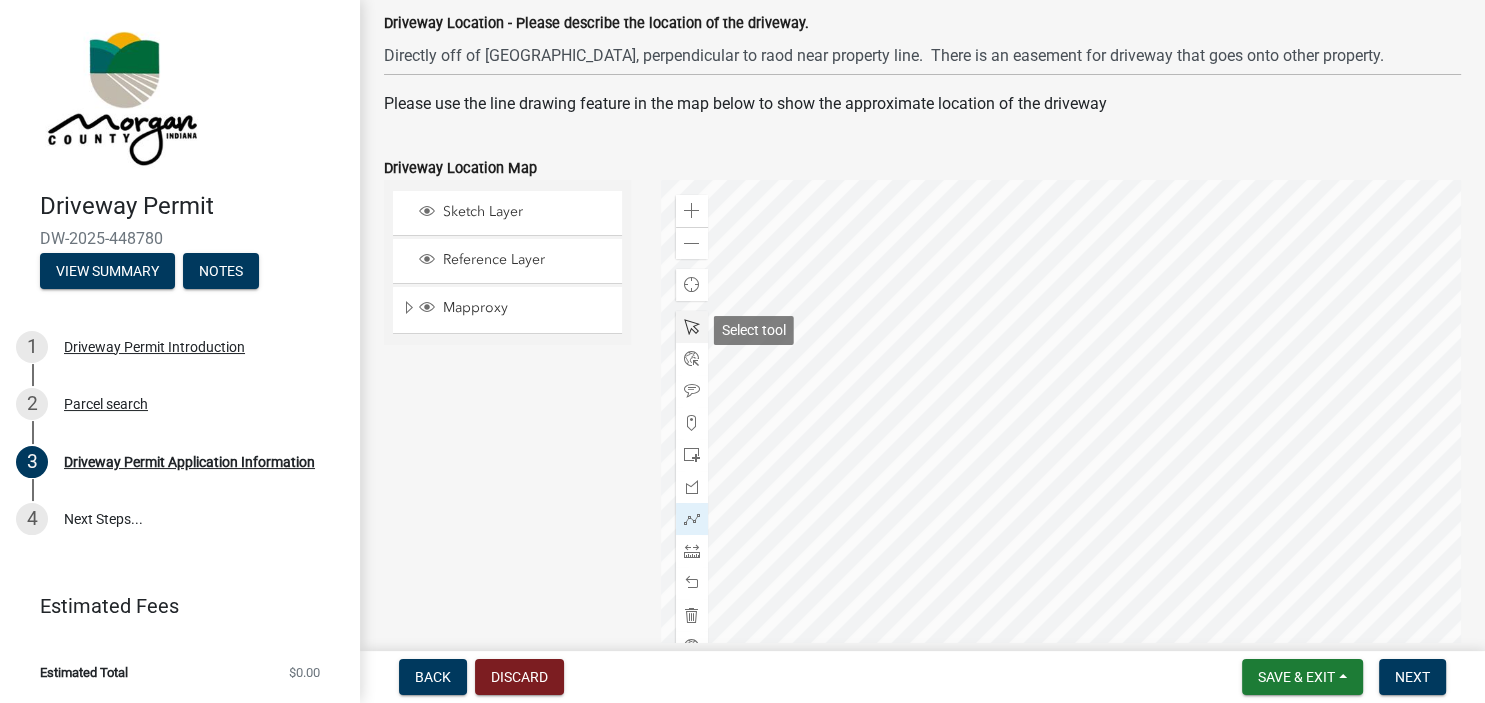 click 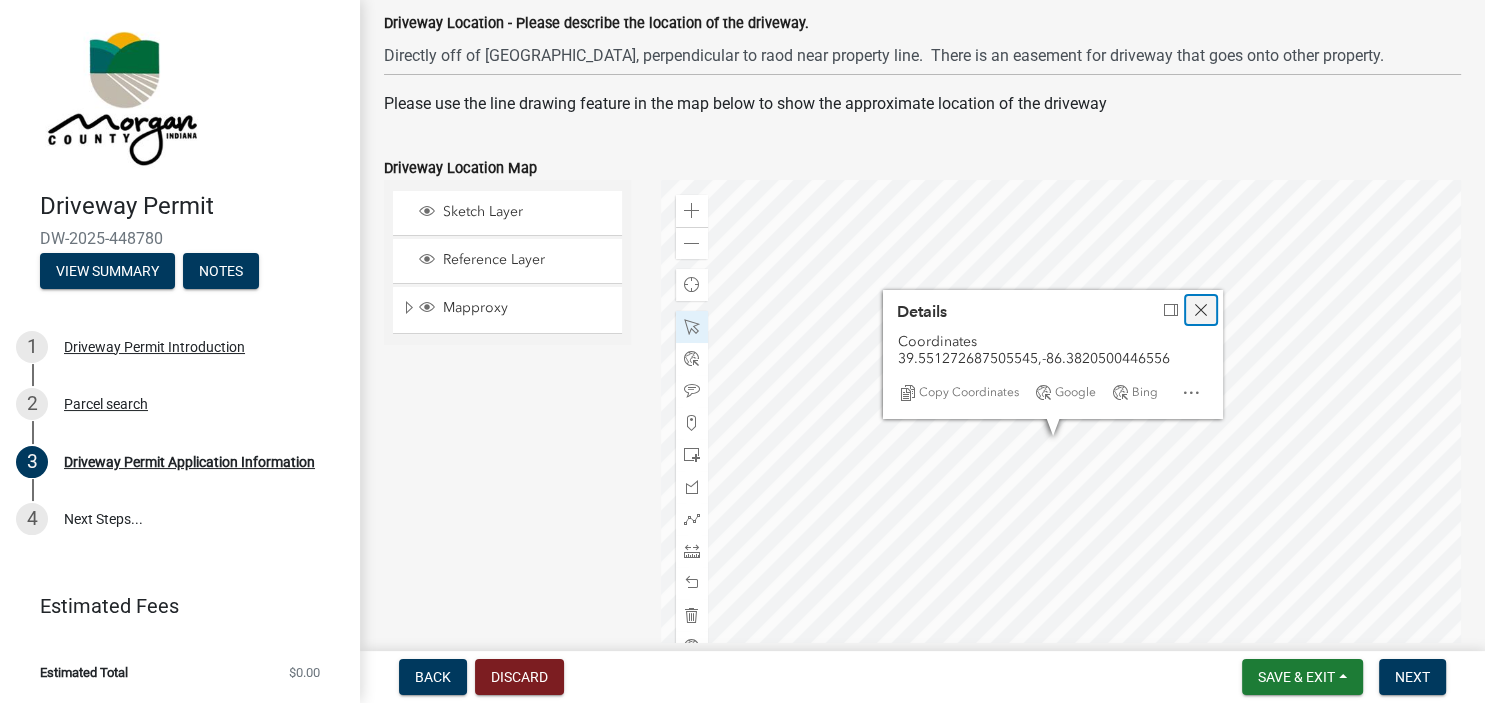 click 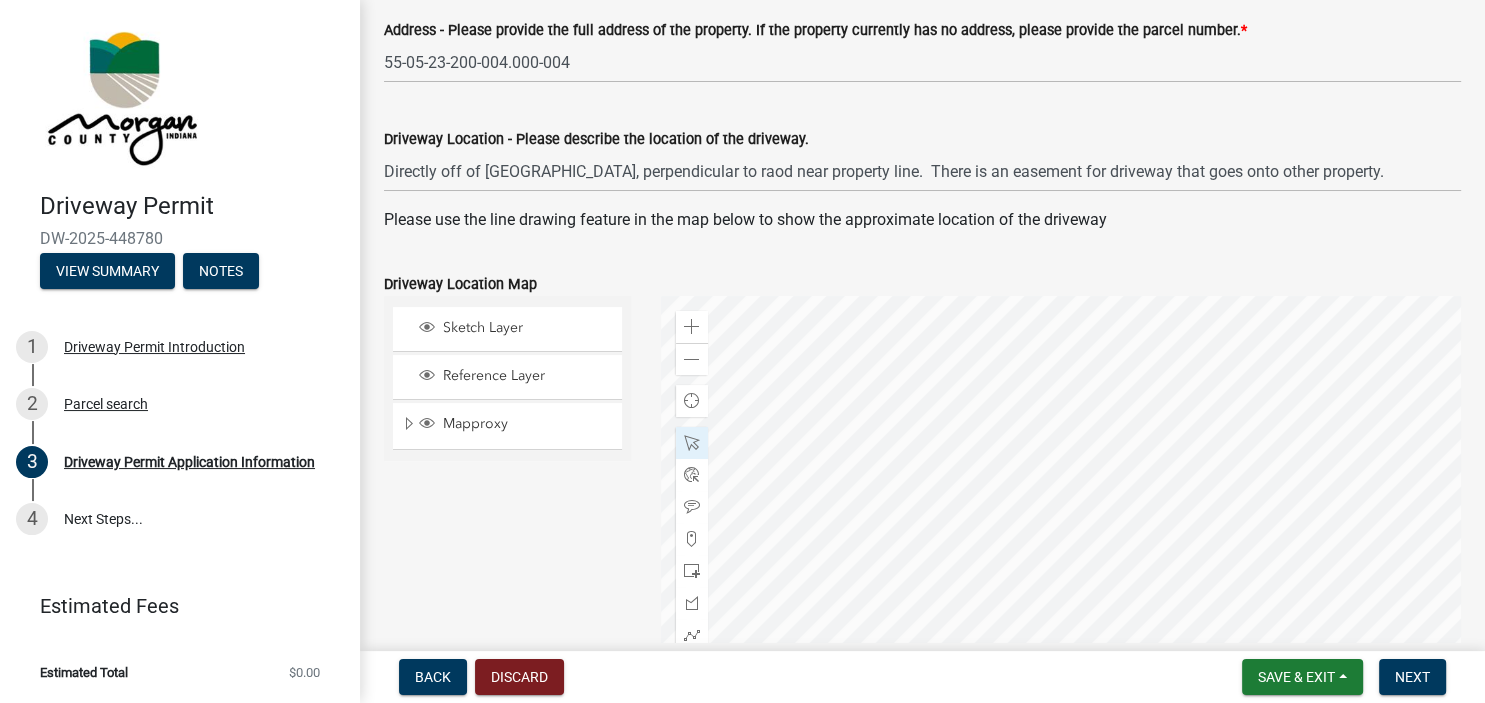 scroll, scrollTop: 922, scrollLeft: 0, axis: vertical 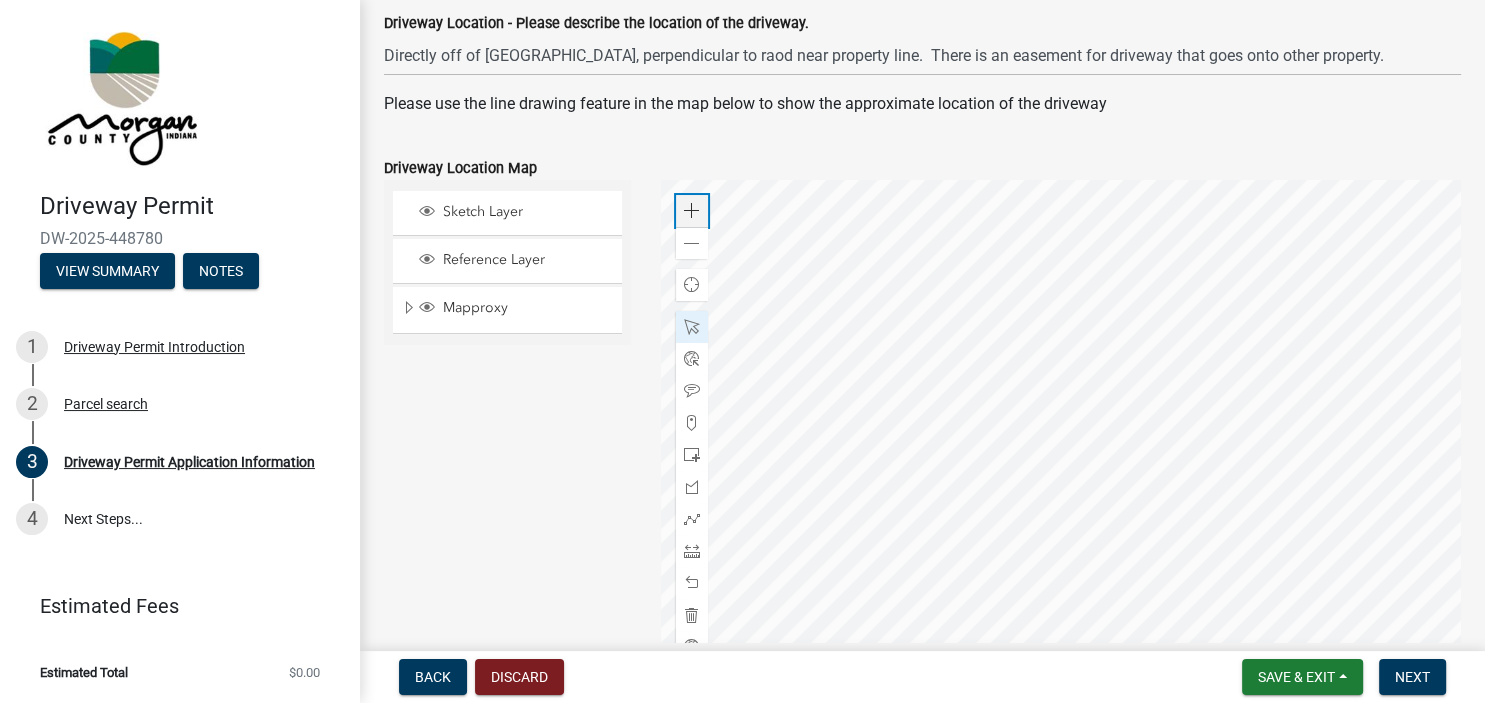 click on "Zoom in" 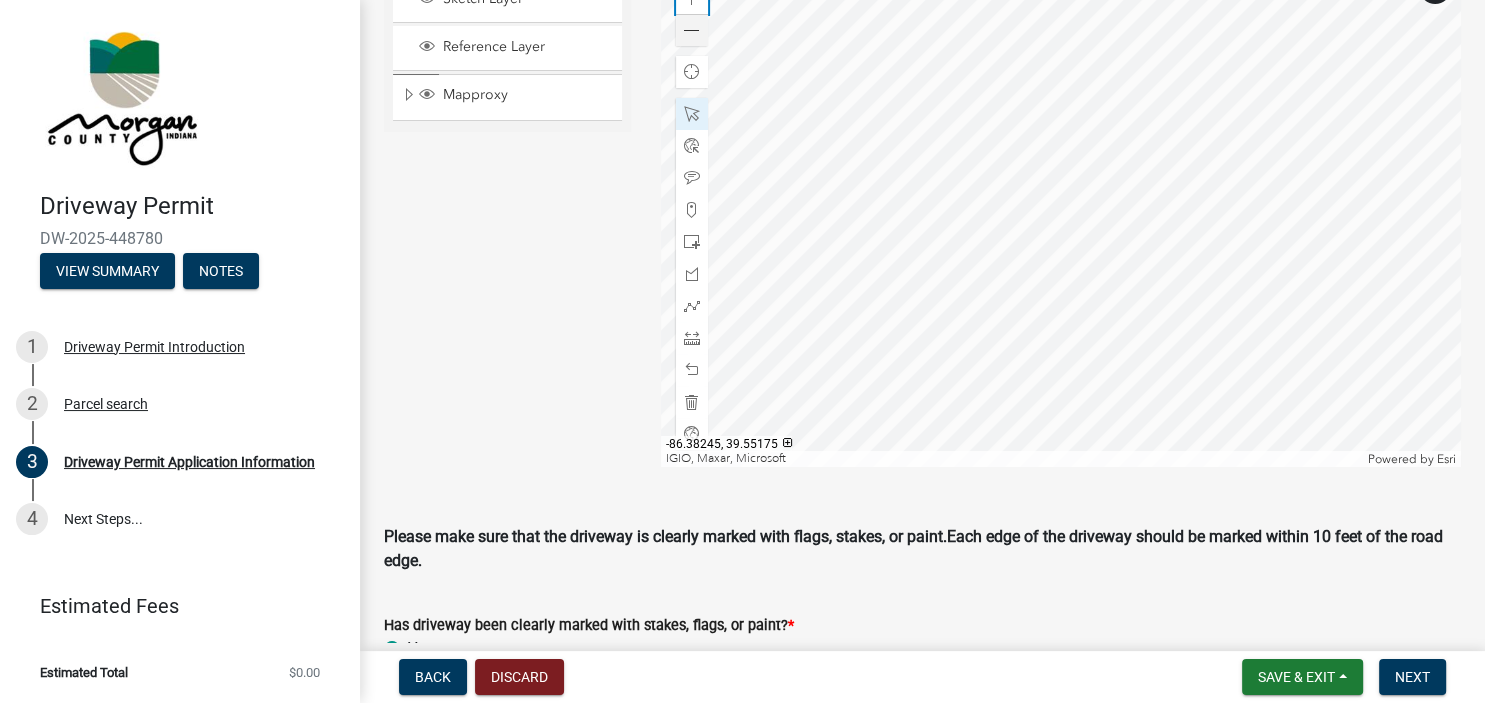 scroll, scrollTop: 1152, scrollLeft: 0, axis: vertical 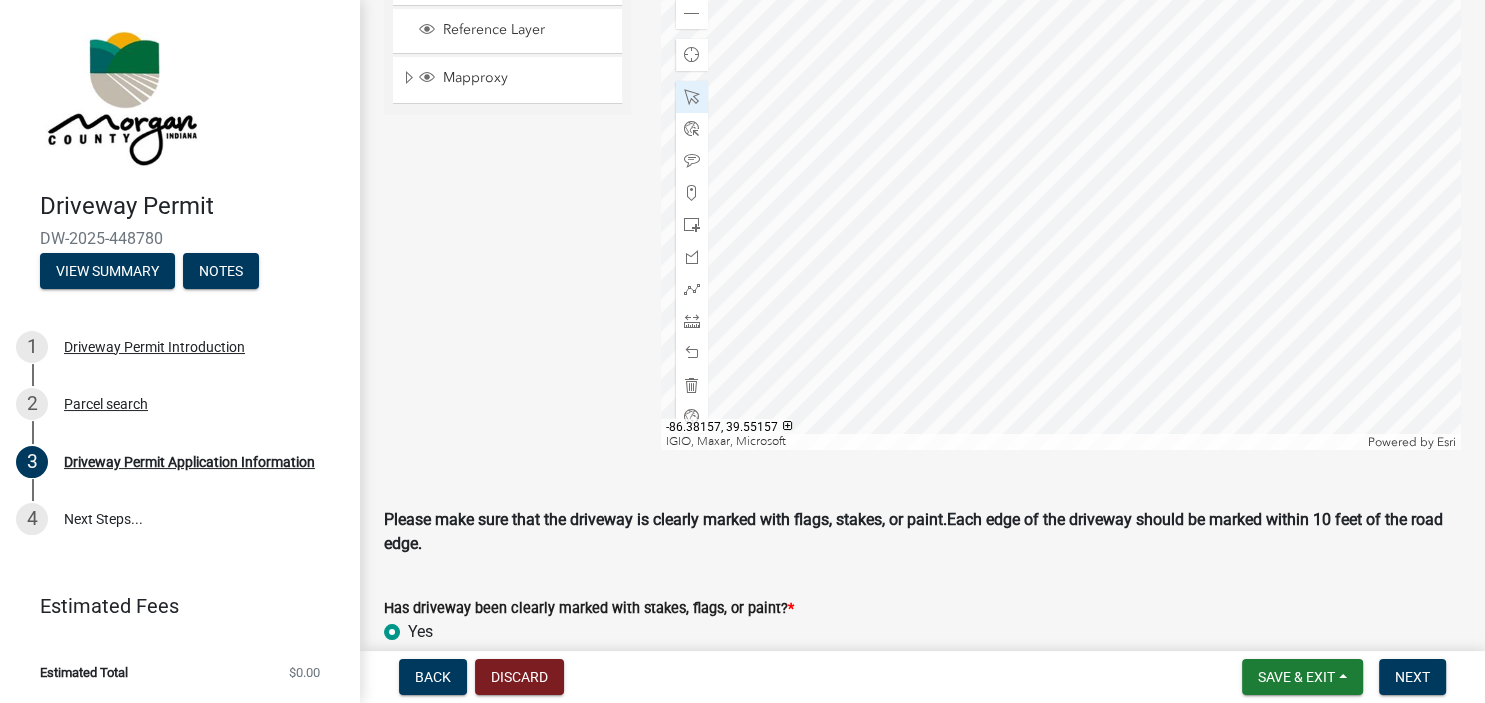 click 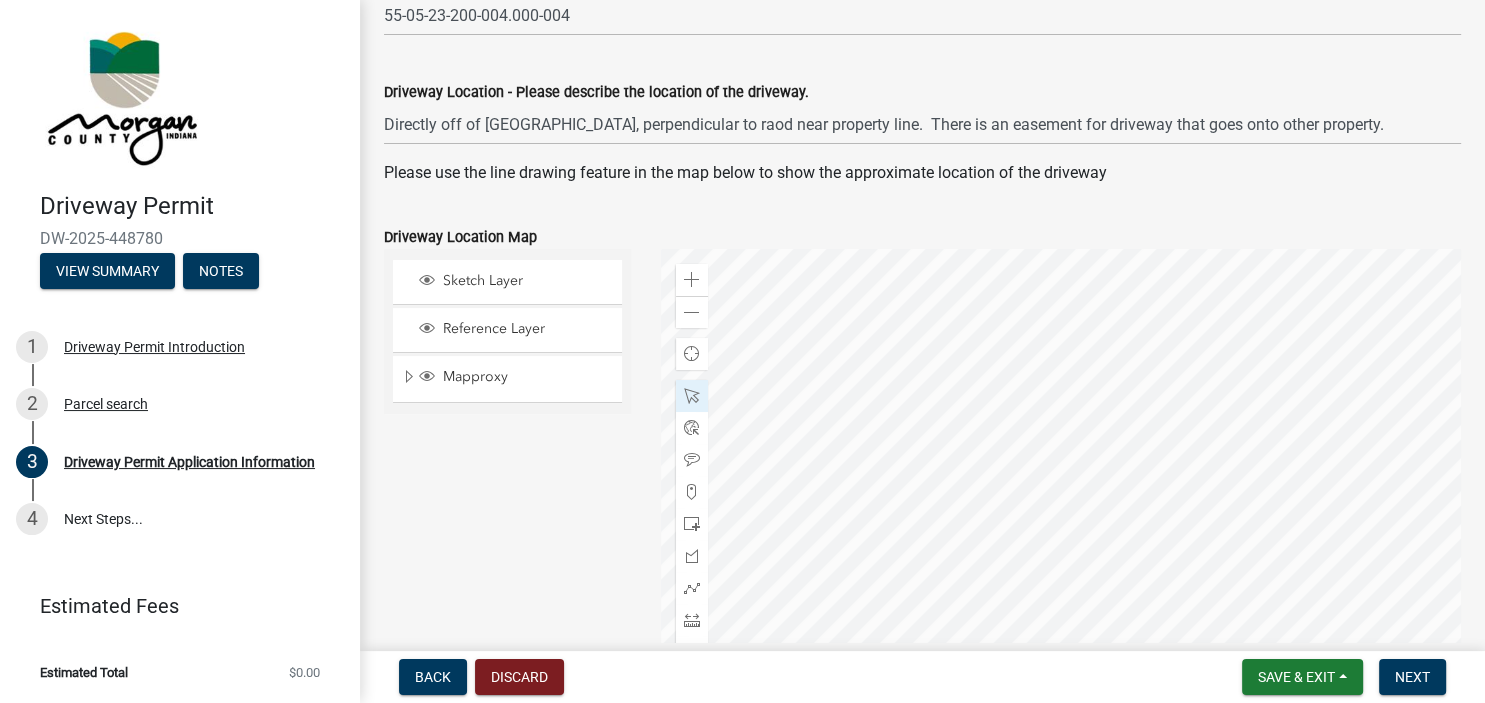 scroll, scrollTop: 806, scrollLeft: 0, axis: vertical 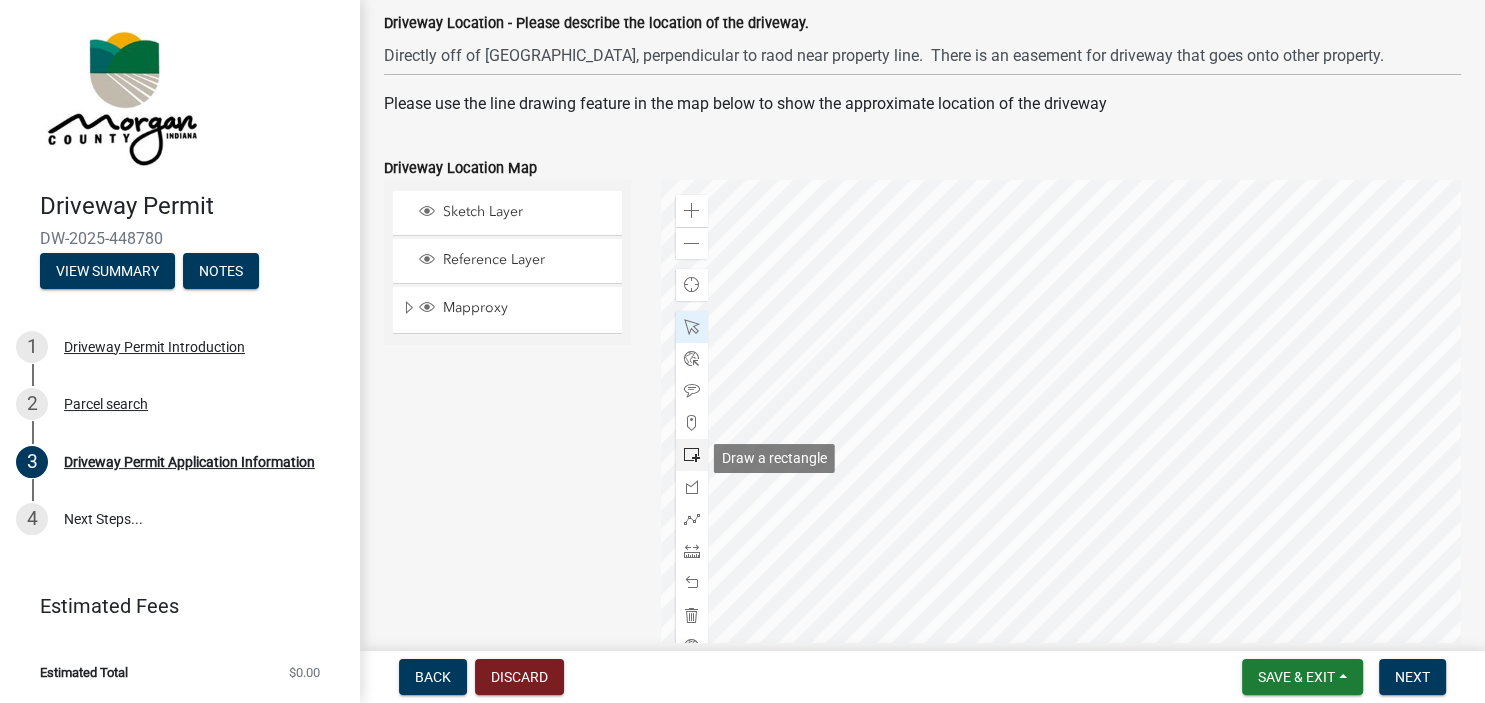 click 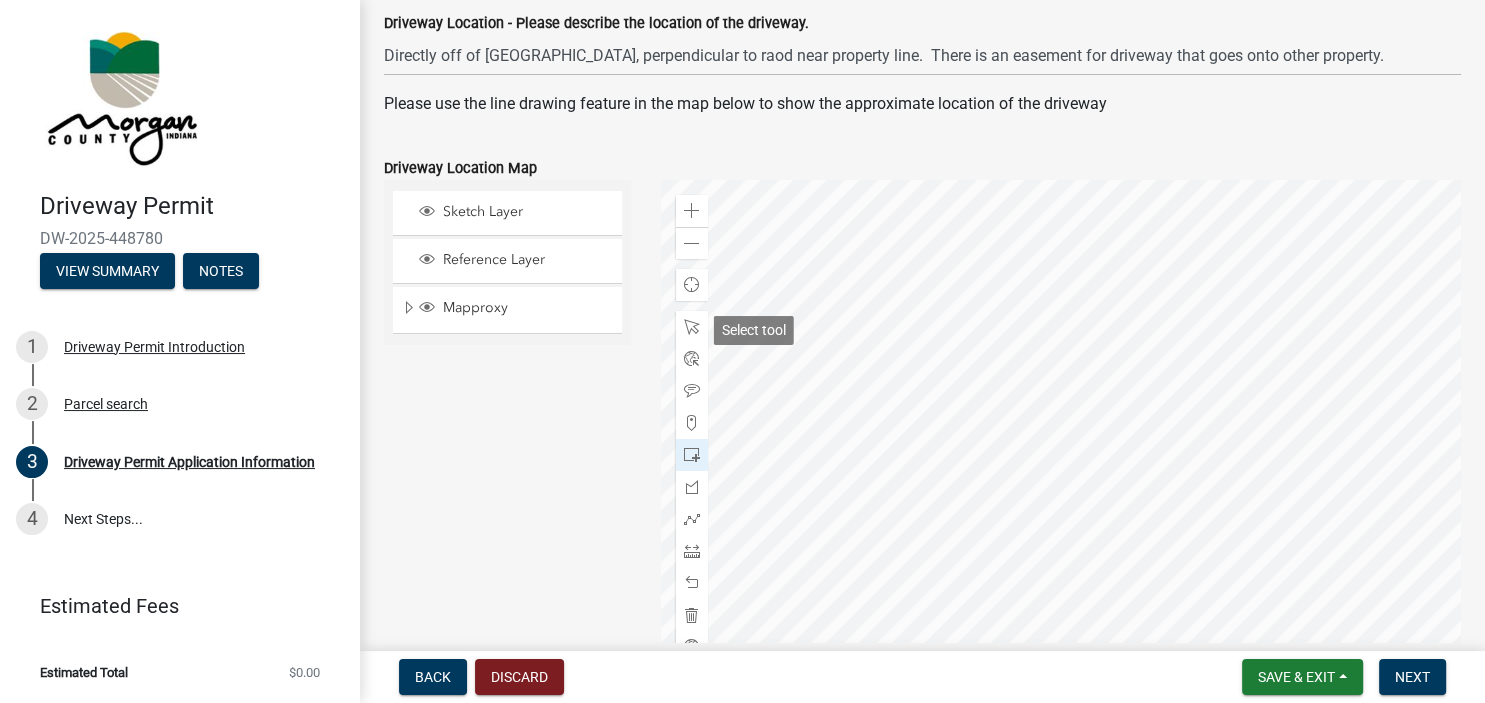 drag, startPoint x: 691, startPoint y: 338, endPoint x: 718, endPoint y: 321, distance: 31.906113 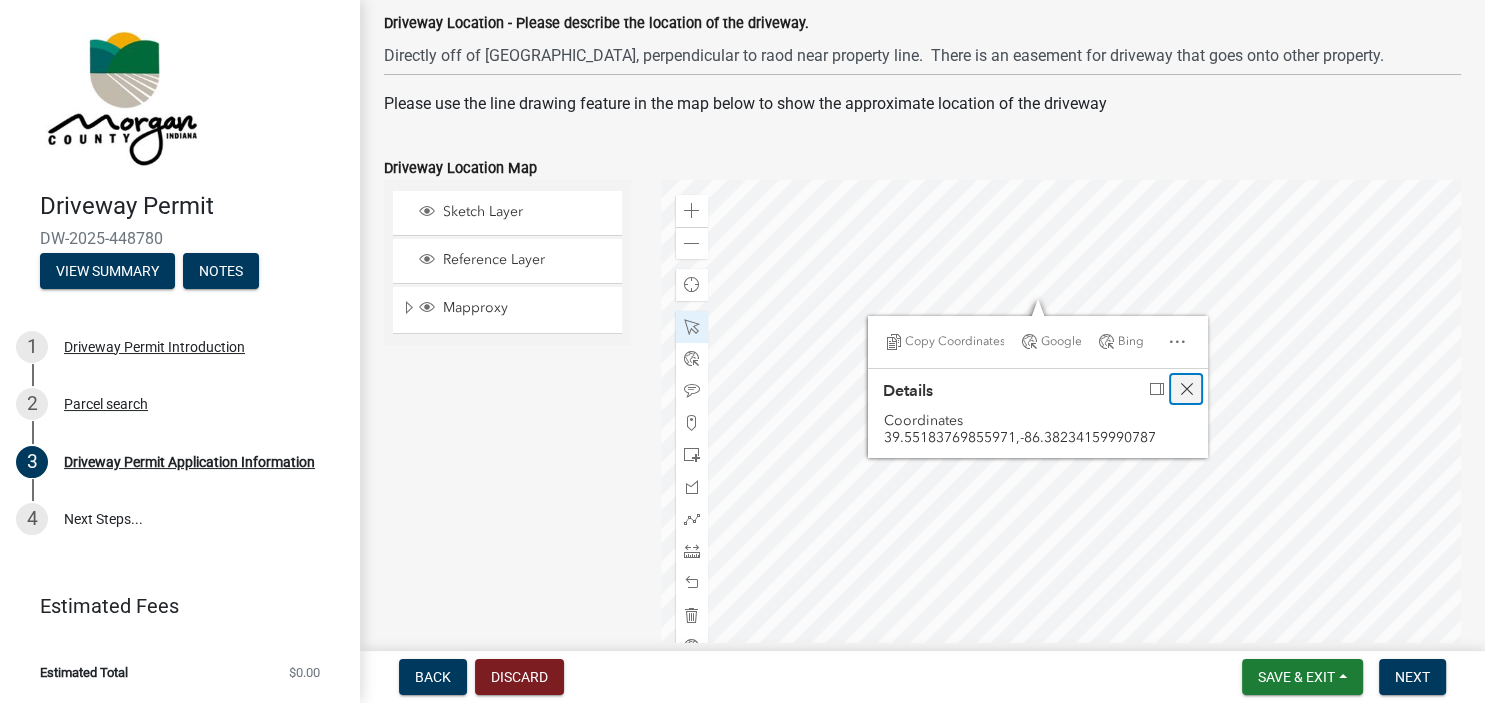 click 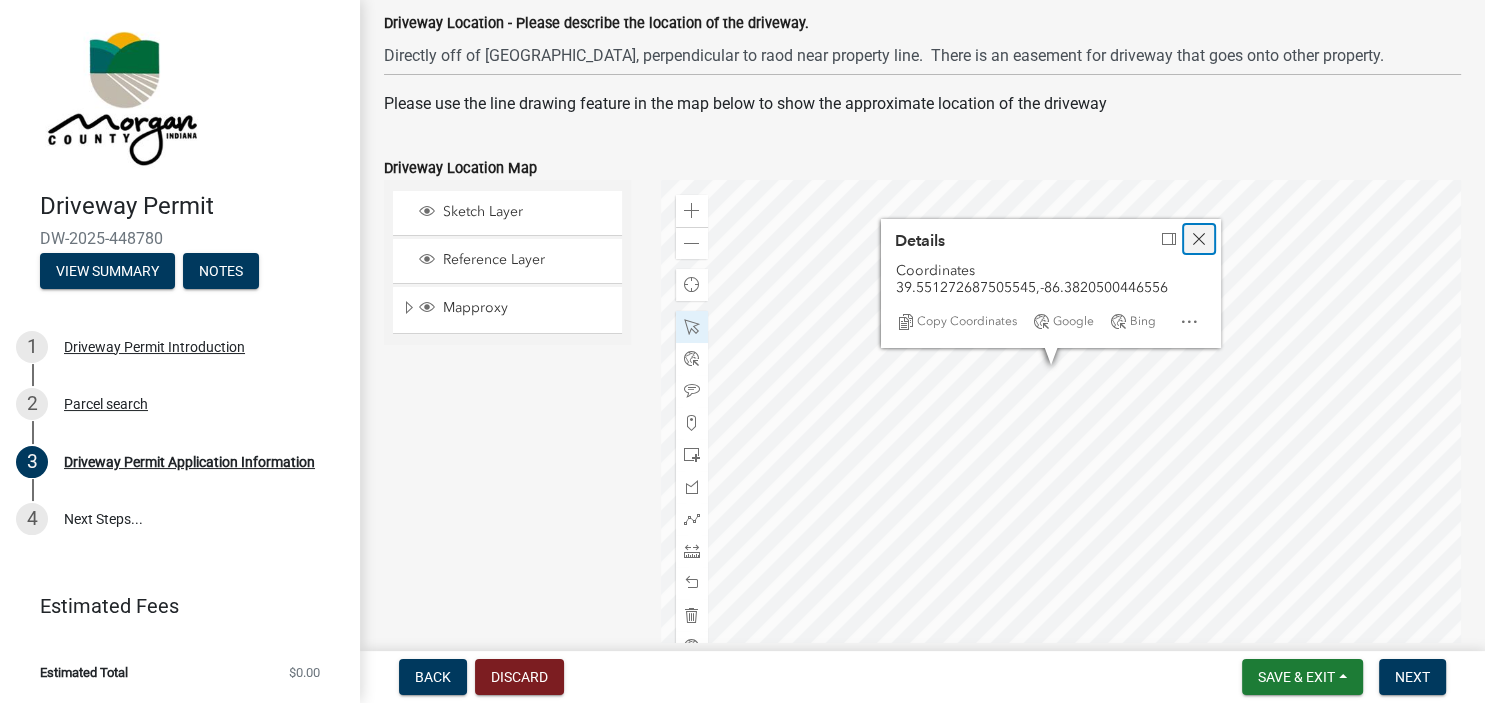 click 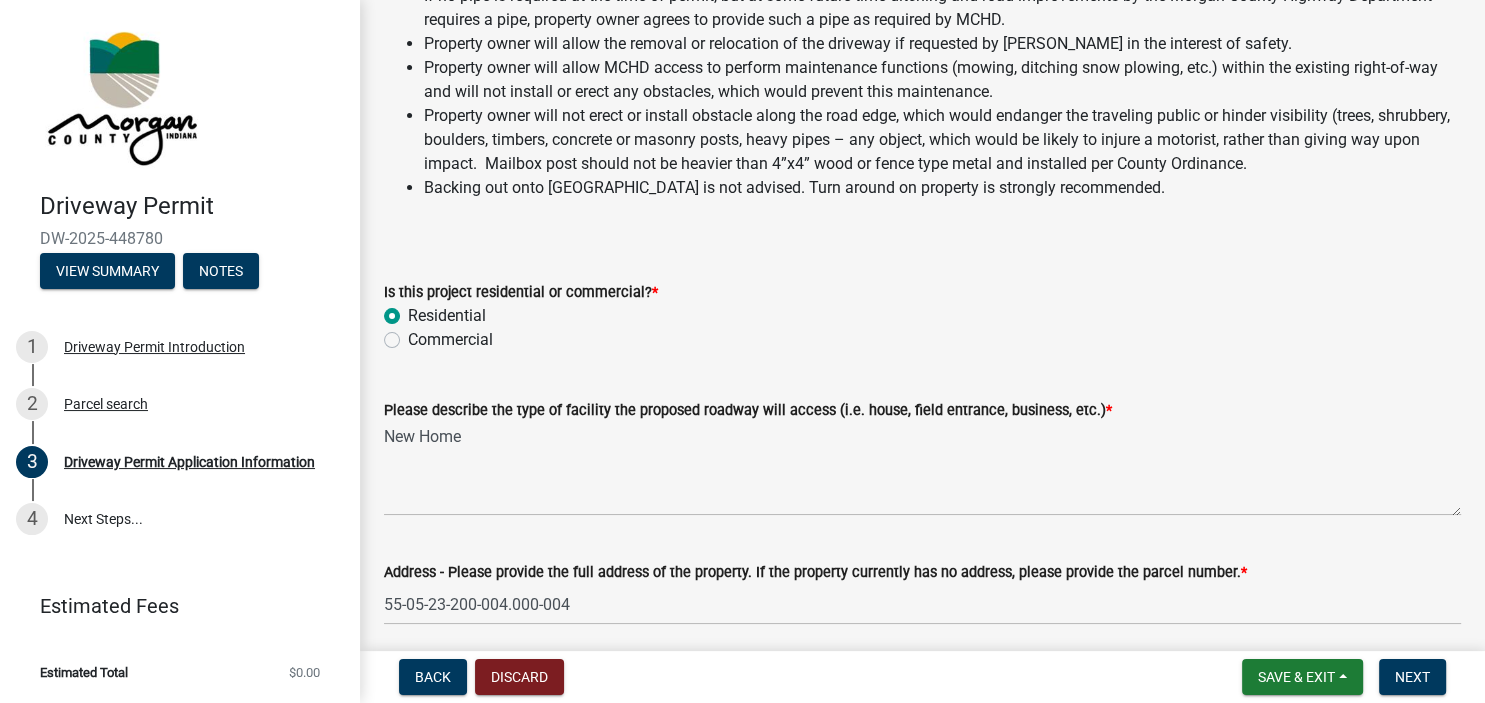 scroll, scrollTop: 346, scrollLeft: 0, axis: vertical 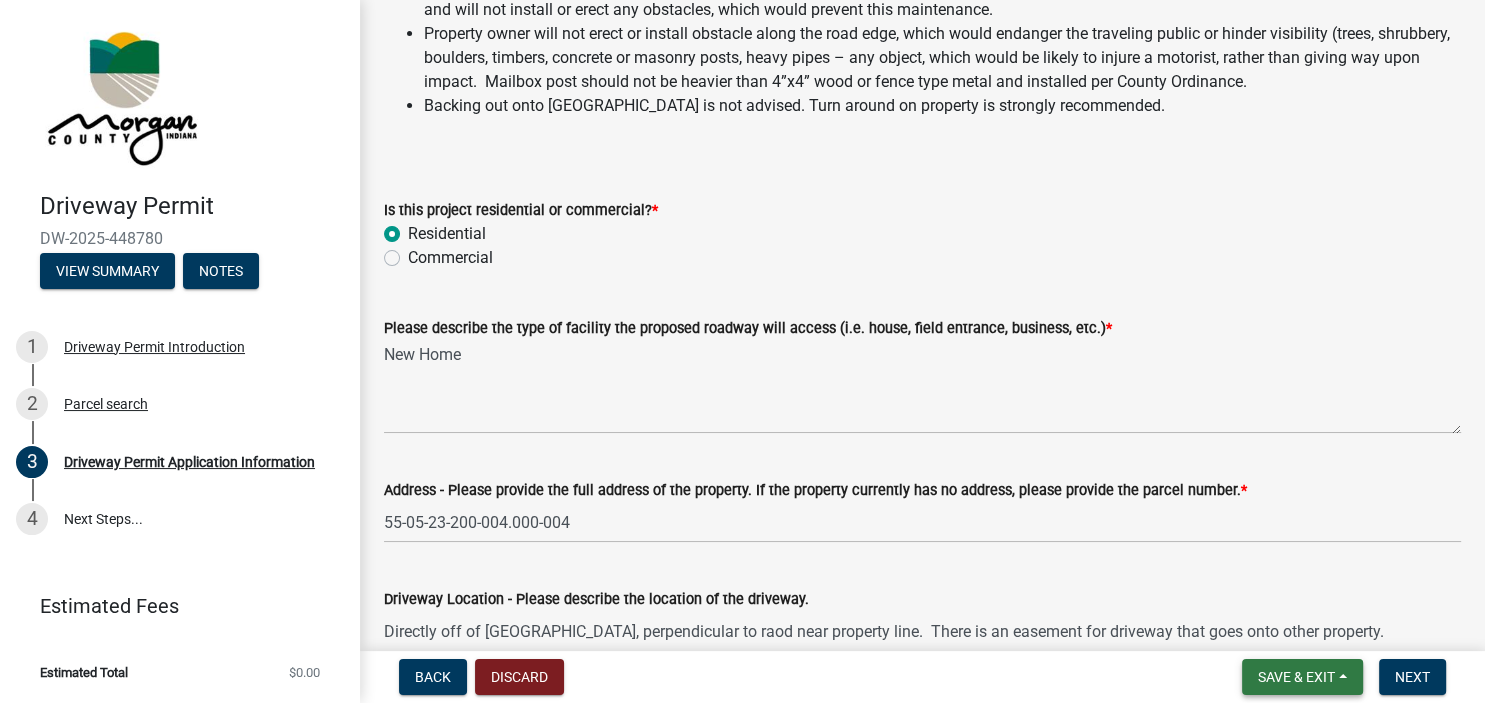 click on "Save & Exit" at bounding box center (1302, 677) 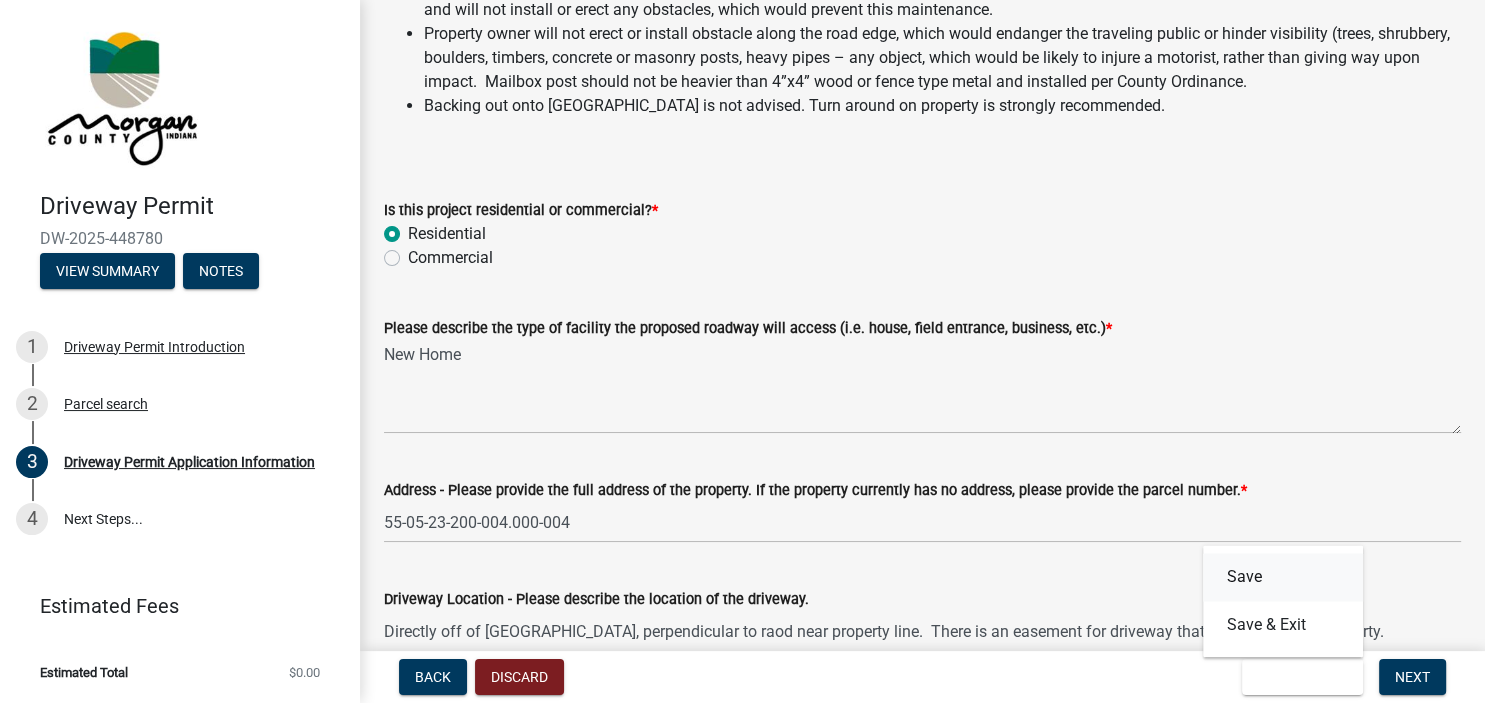 click on "Save" at bounding box center (1283, 577) 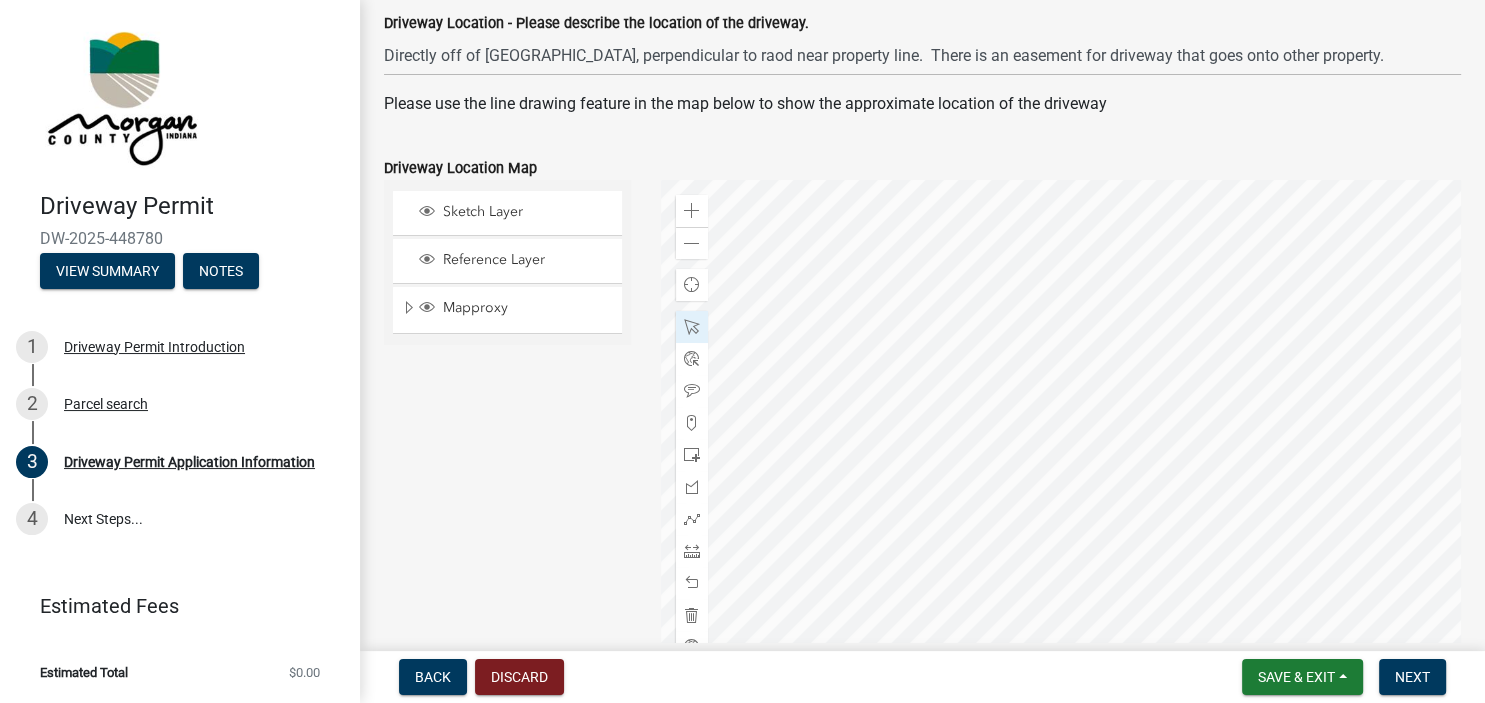 scroll, scrollTop: 922, scrollLeft: 0, axis: vertical 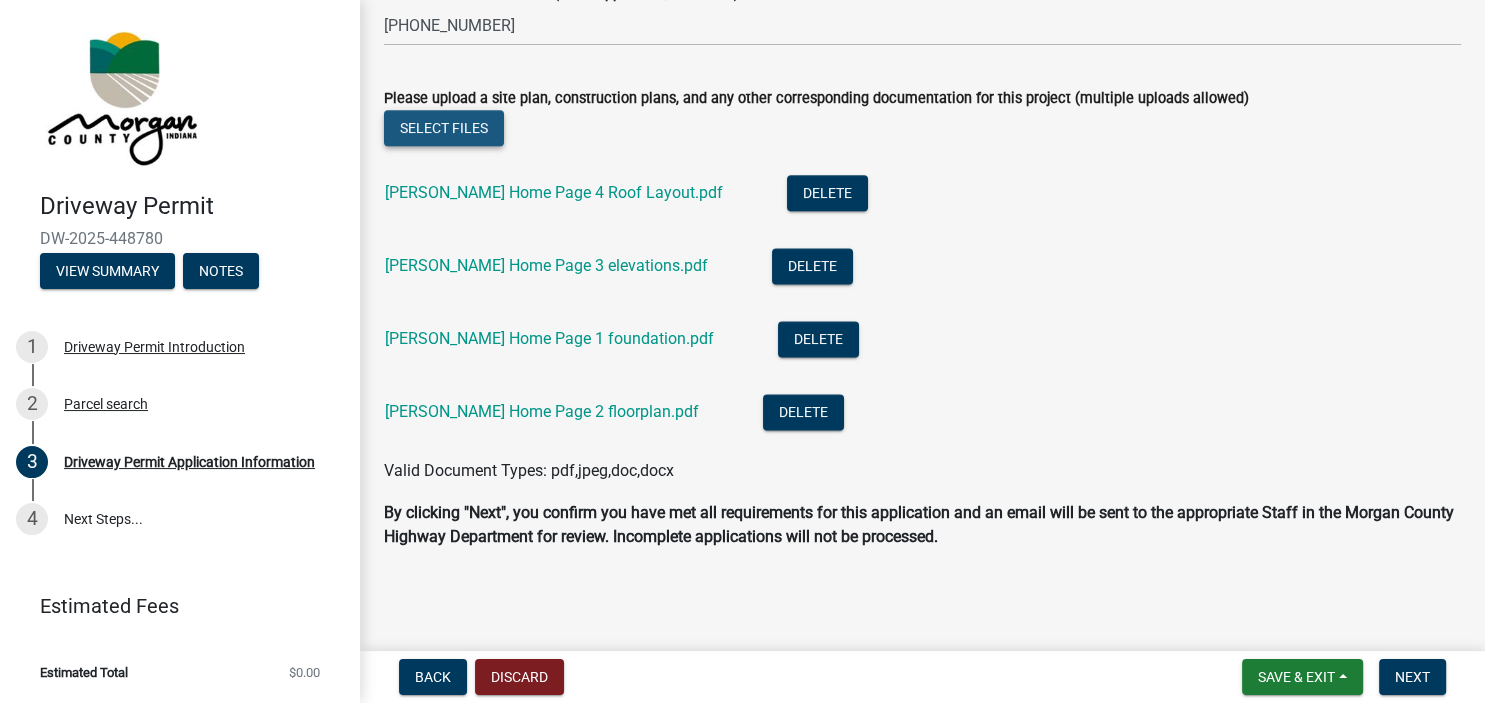 click on "Select files" 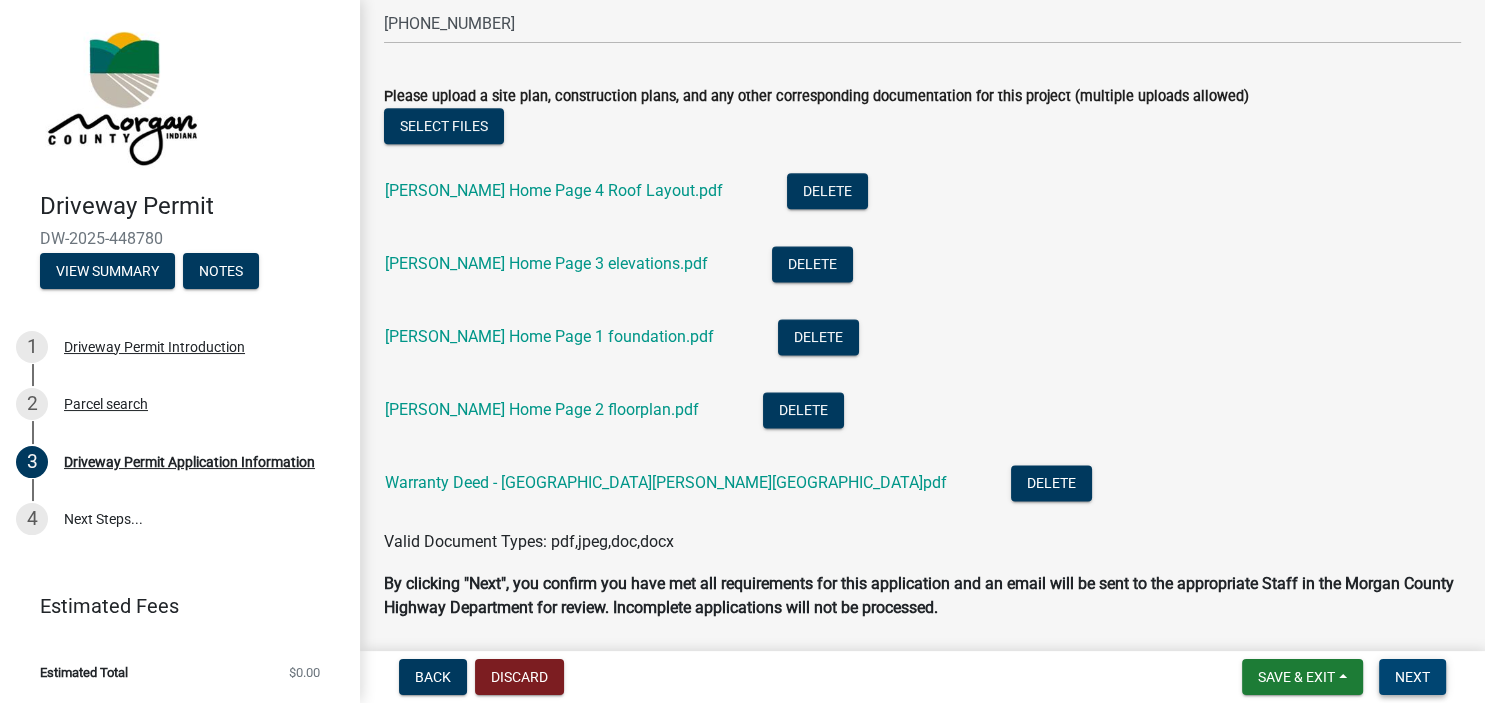click on "Next" at bounding box center (1412, 677) 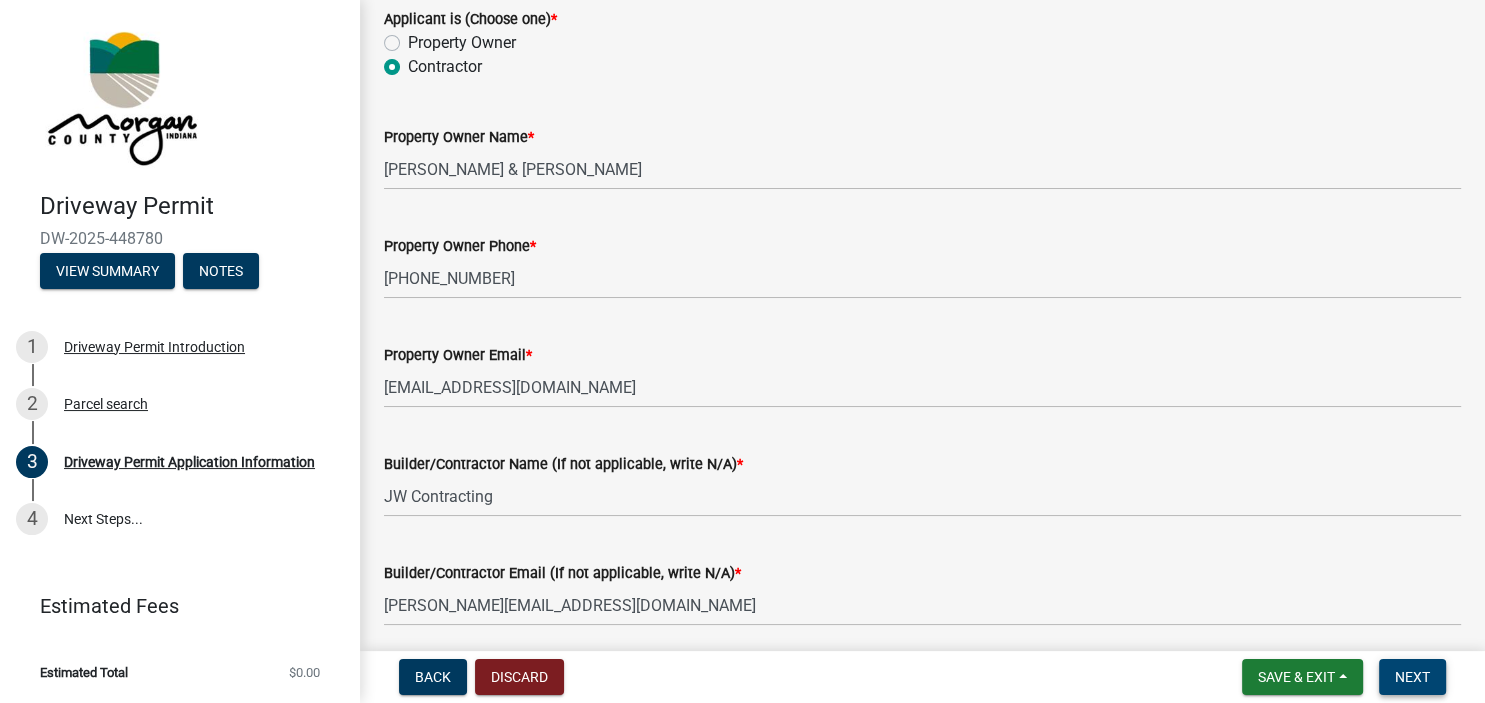 scroll, scrollTop: 2364, scrollLeft: 0, axis: vertical 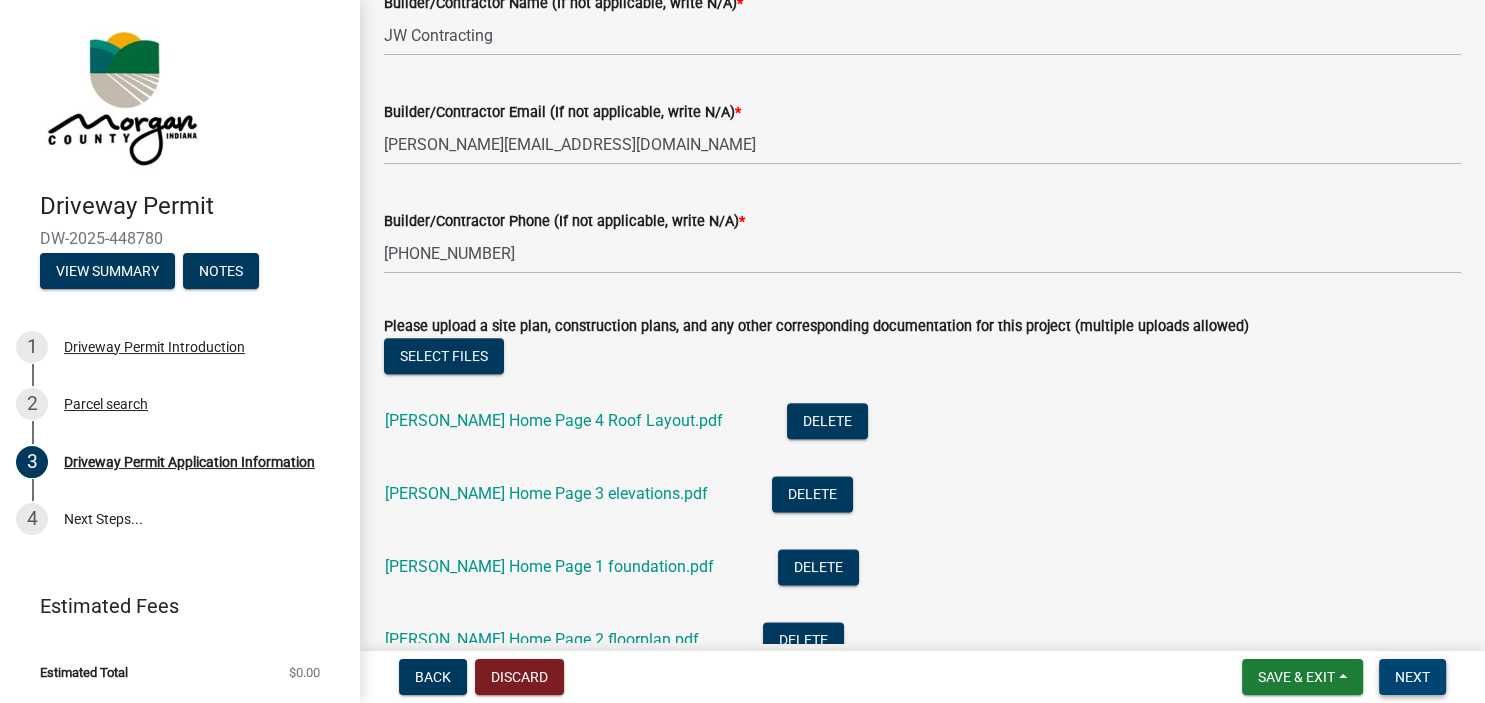 click on "Next" at bounding box center [1412, 677] 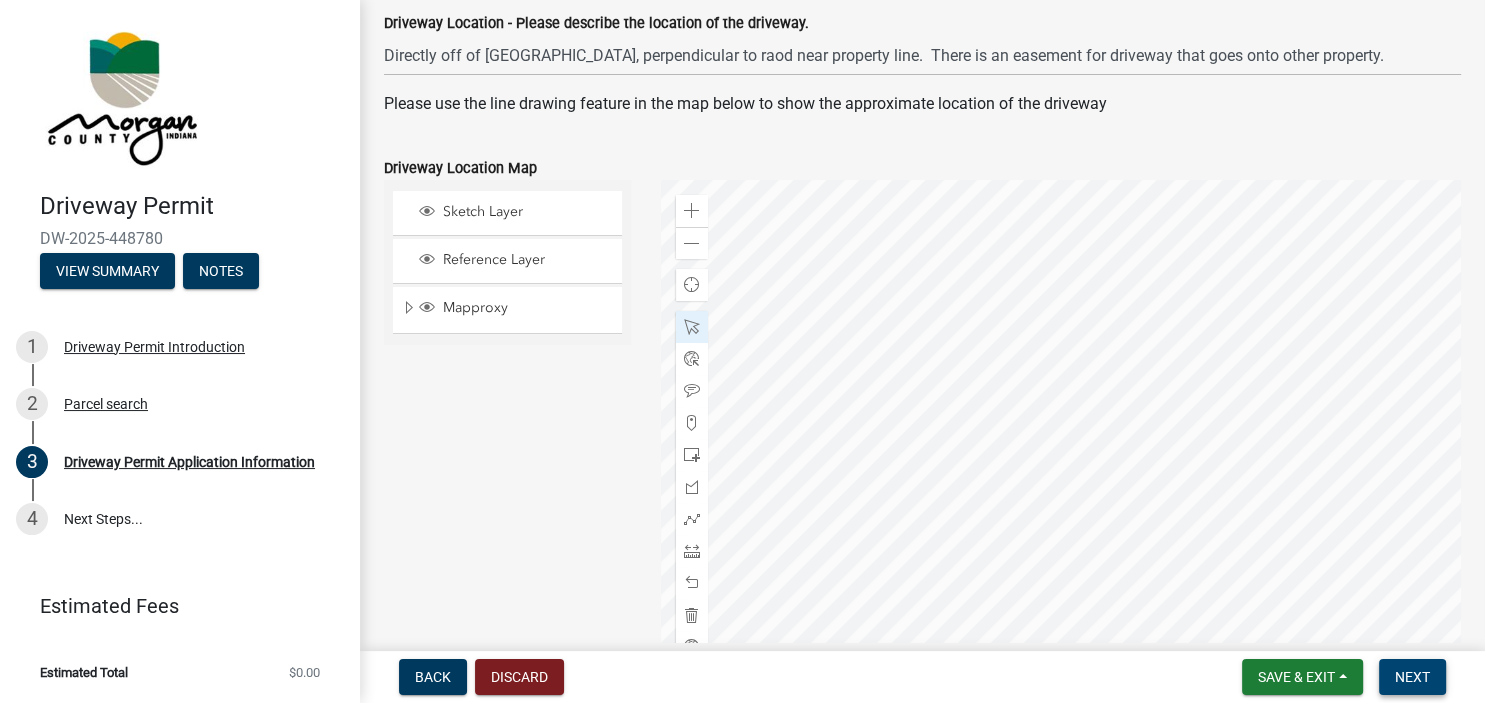 scroll, scrollTop: 1037, scrollLeft: 0, axis: vertical 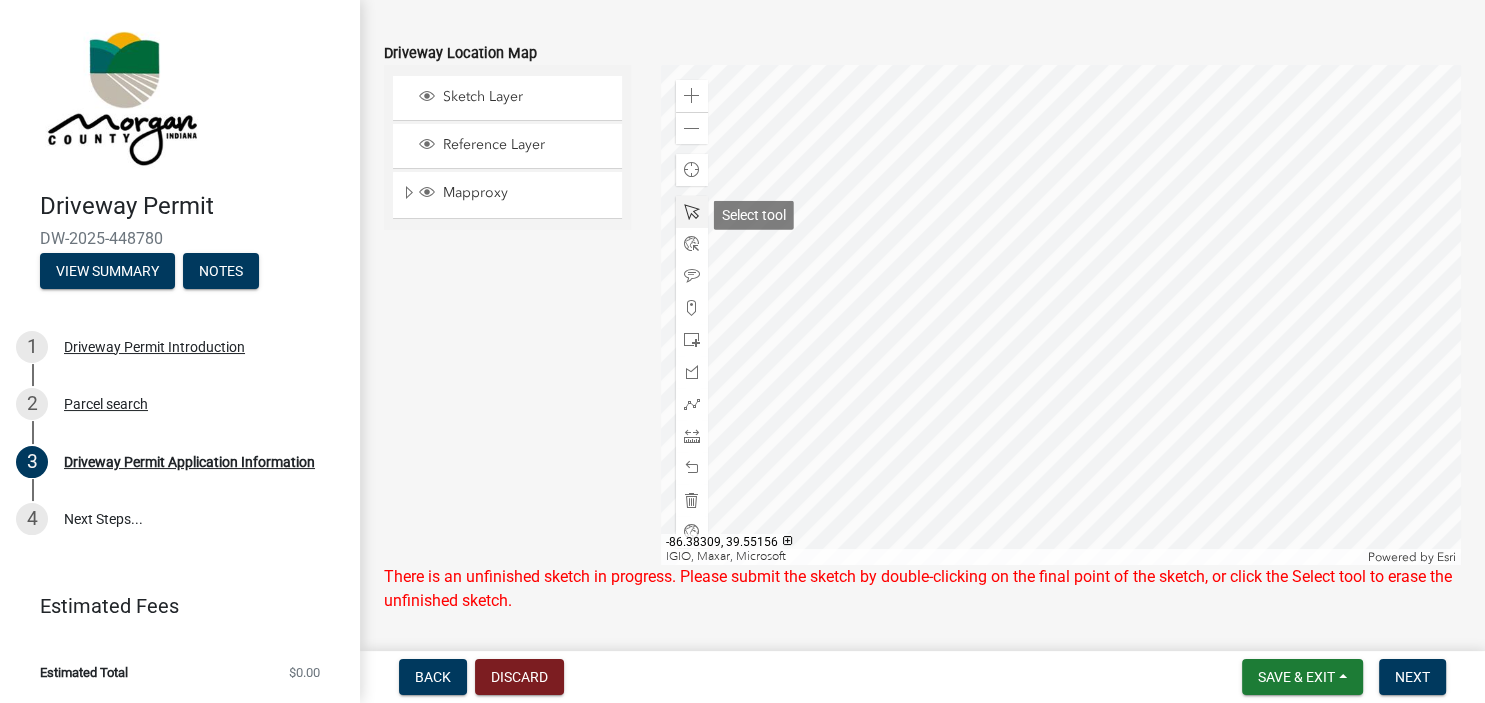 click 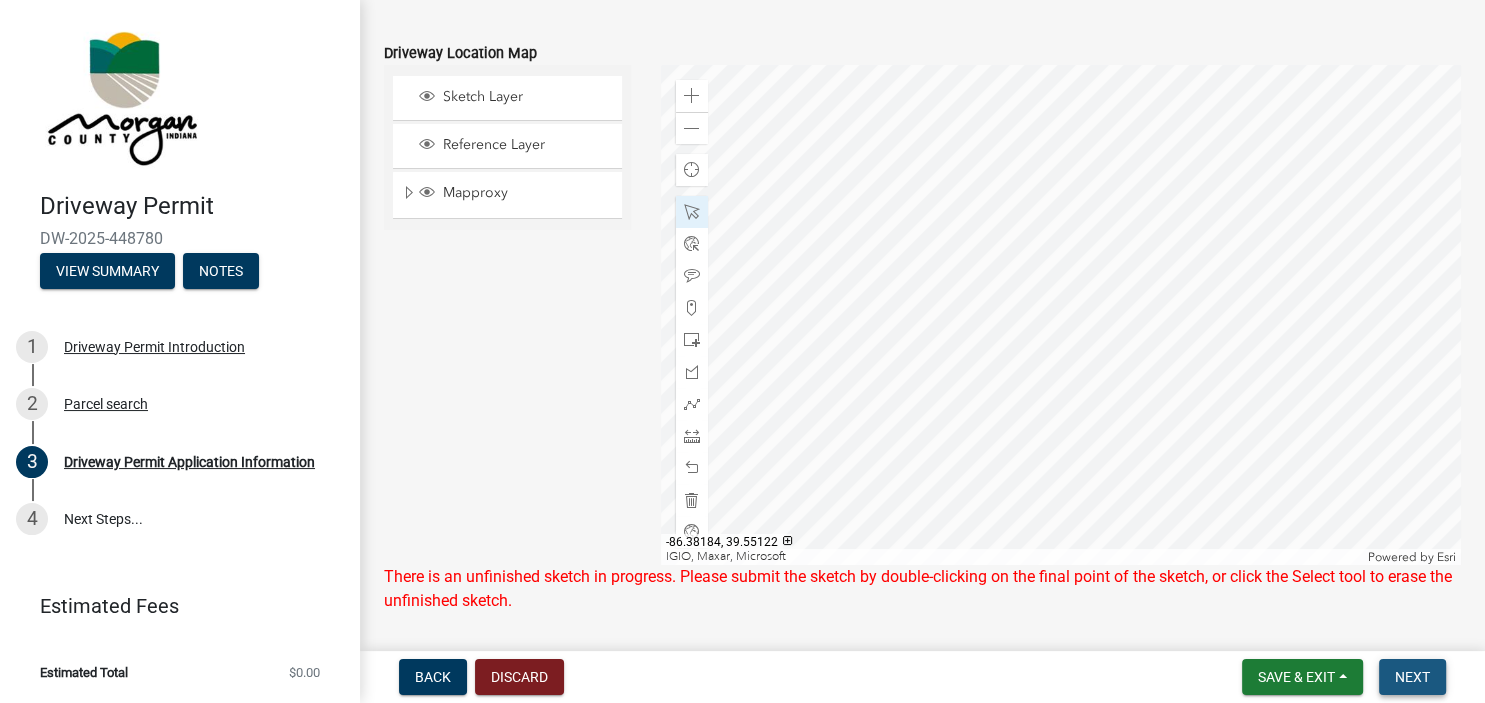 click on "Next" at bounding box center (1412, 677) 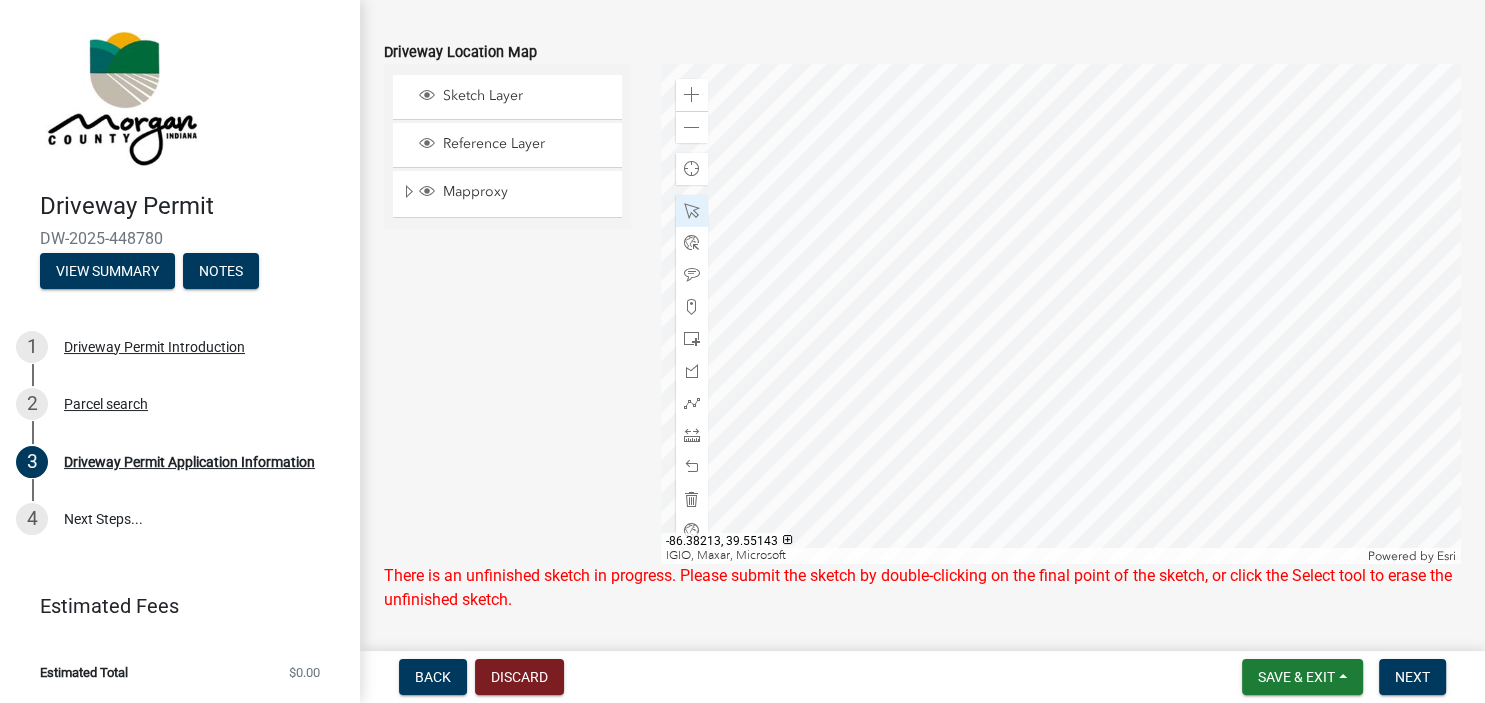 scroll, scrollTop: 1037, scrollLeft: 0, axis: vertical 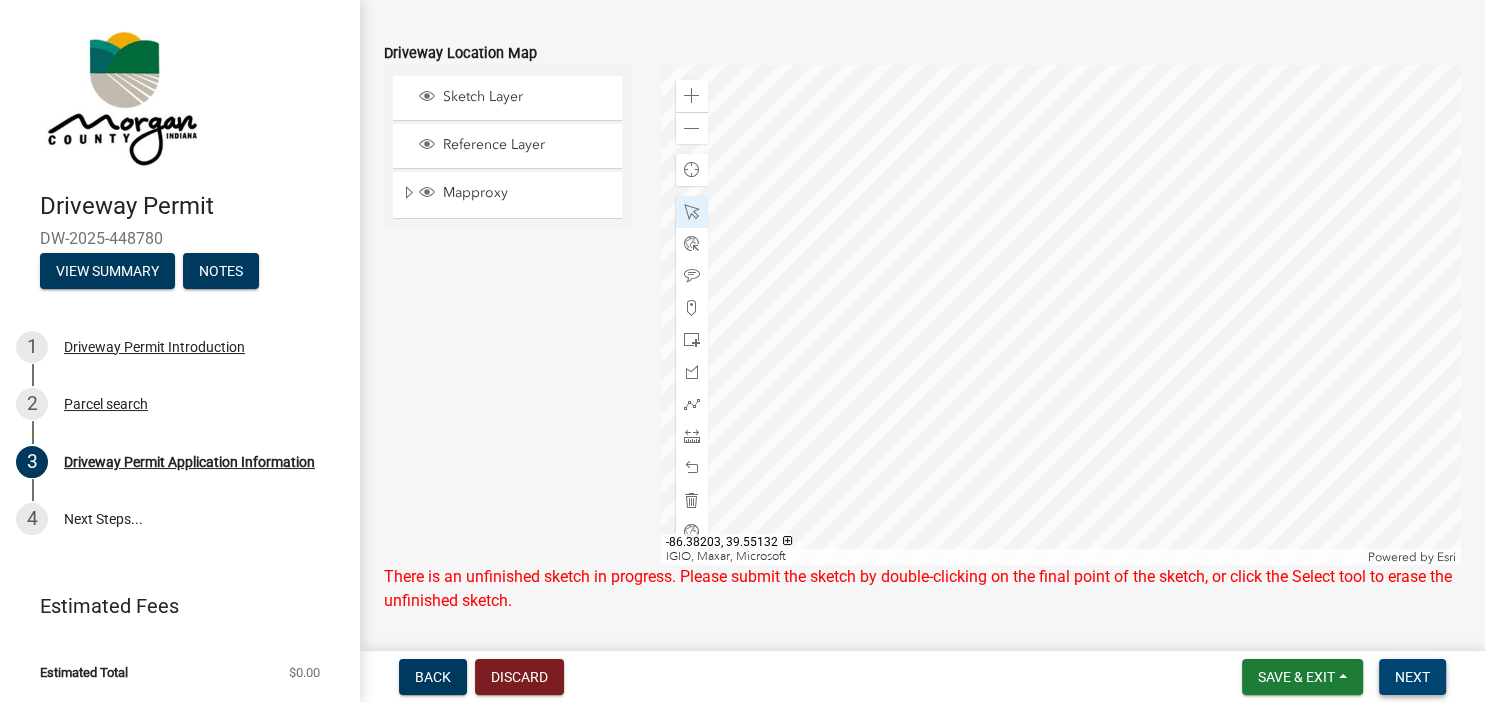 click on "Next" at bounding box center [1412, 677] 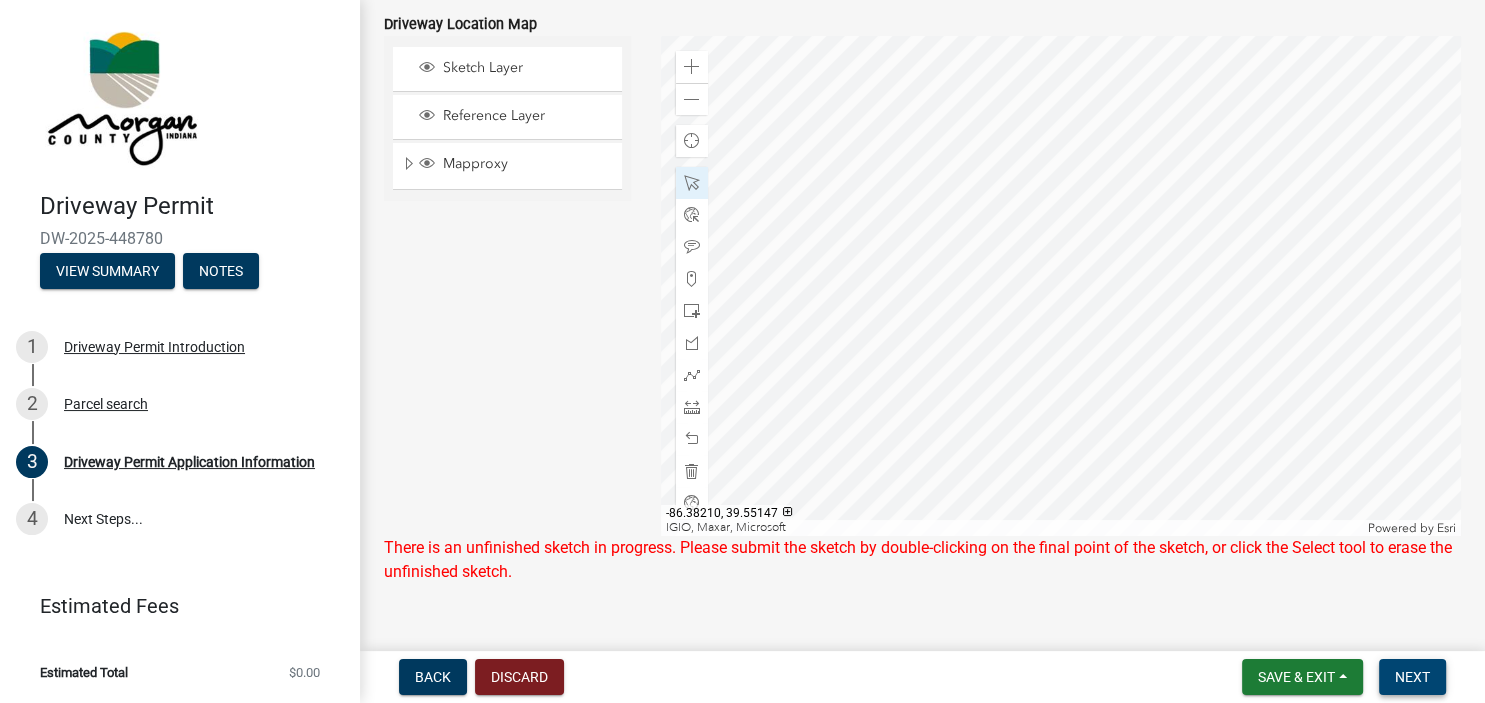 scroll, scrollTop: 1037, scrollLeft: 0, axis: vertical 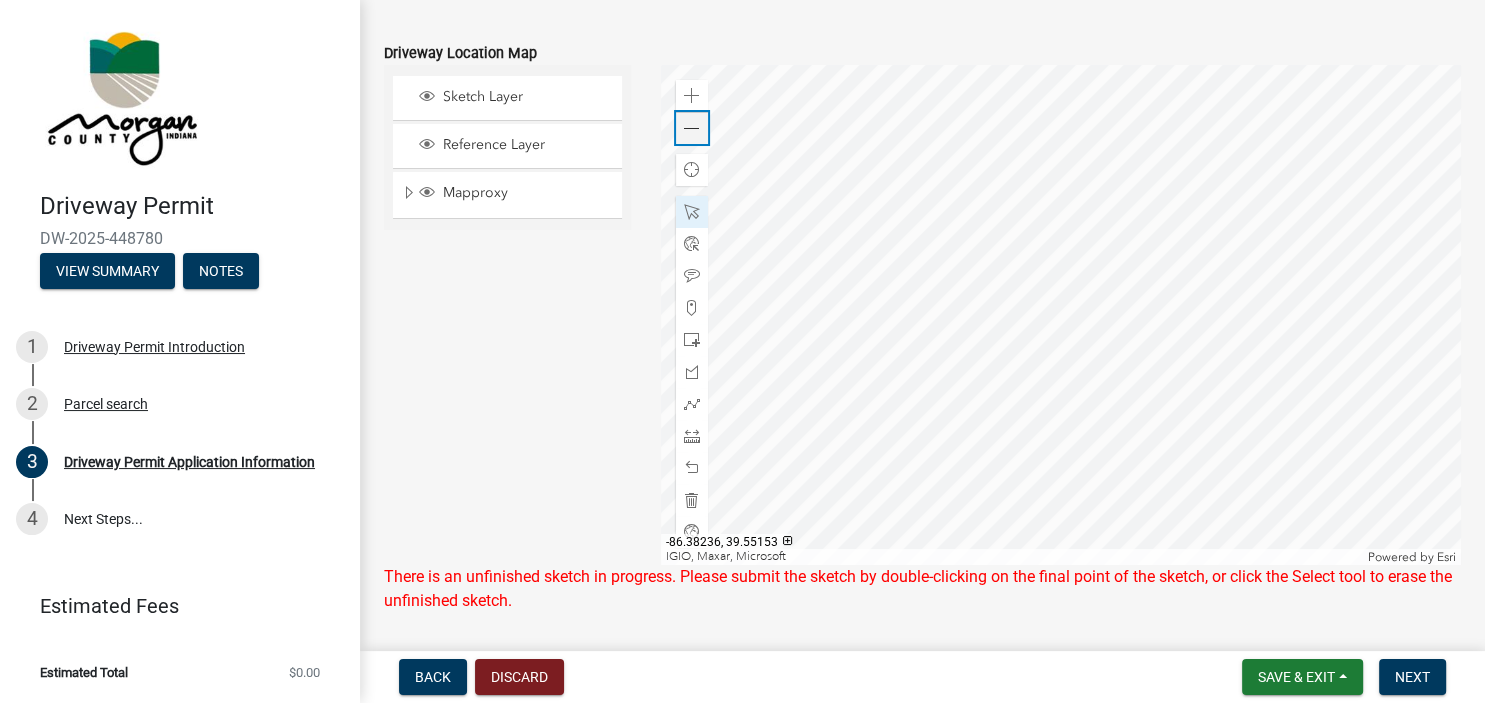 click 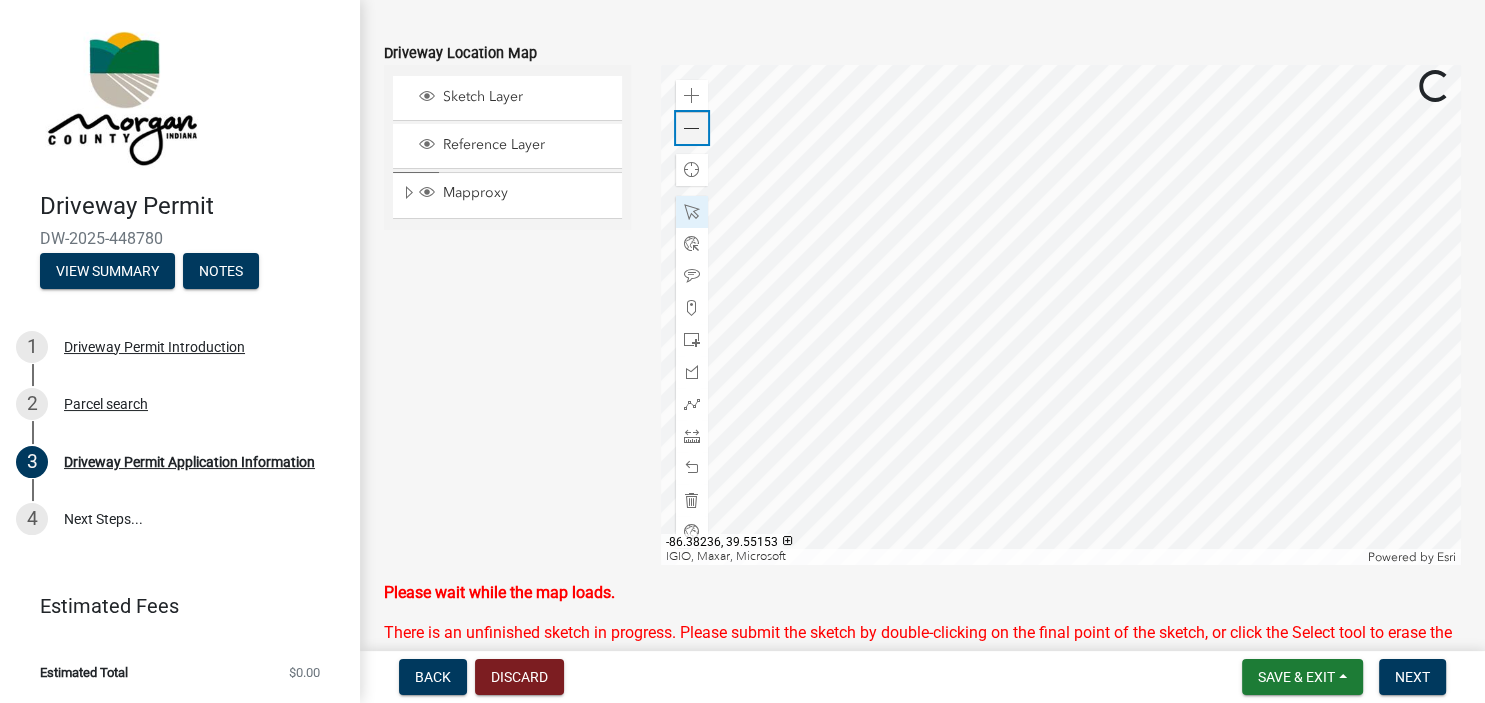 click 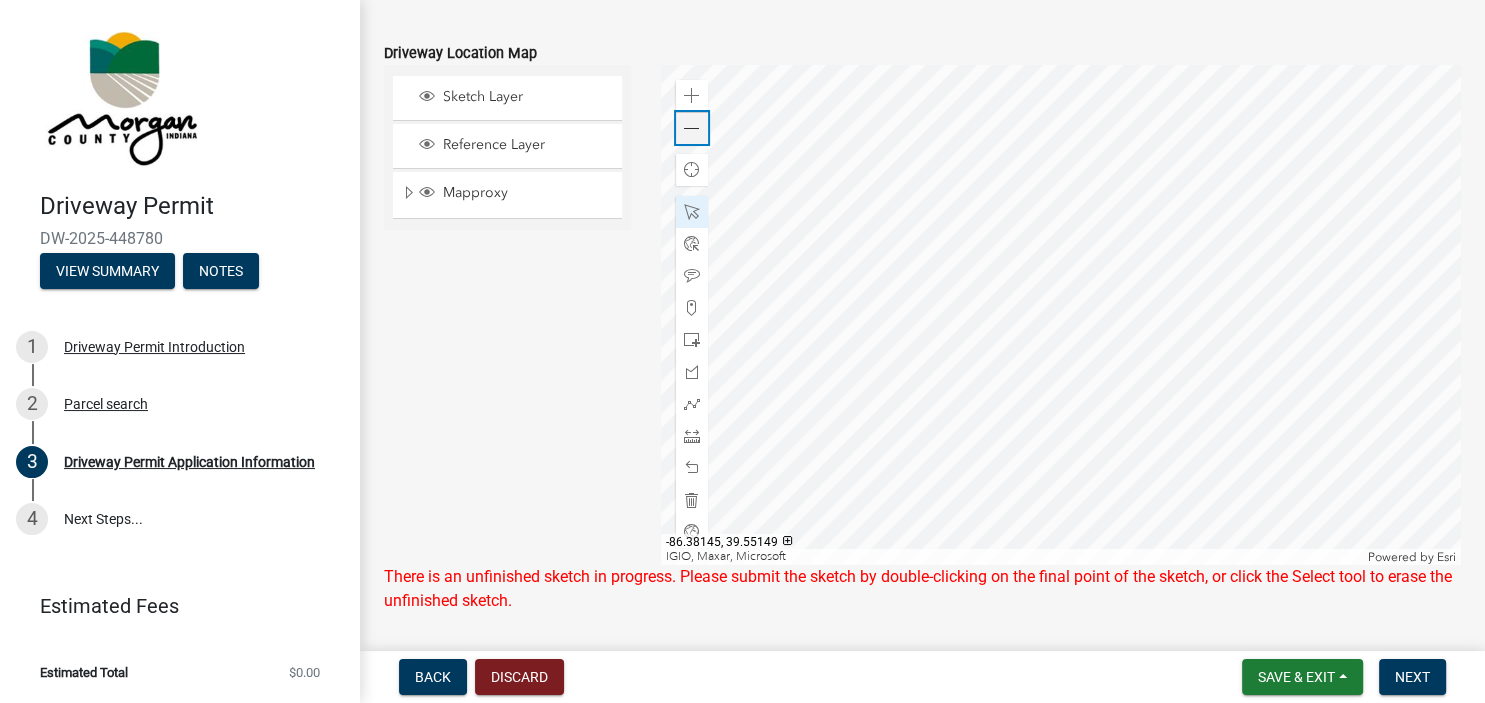 scroll, scrollTop: 1152, scrollLeft: 0, axis: vertical 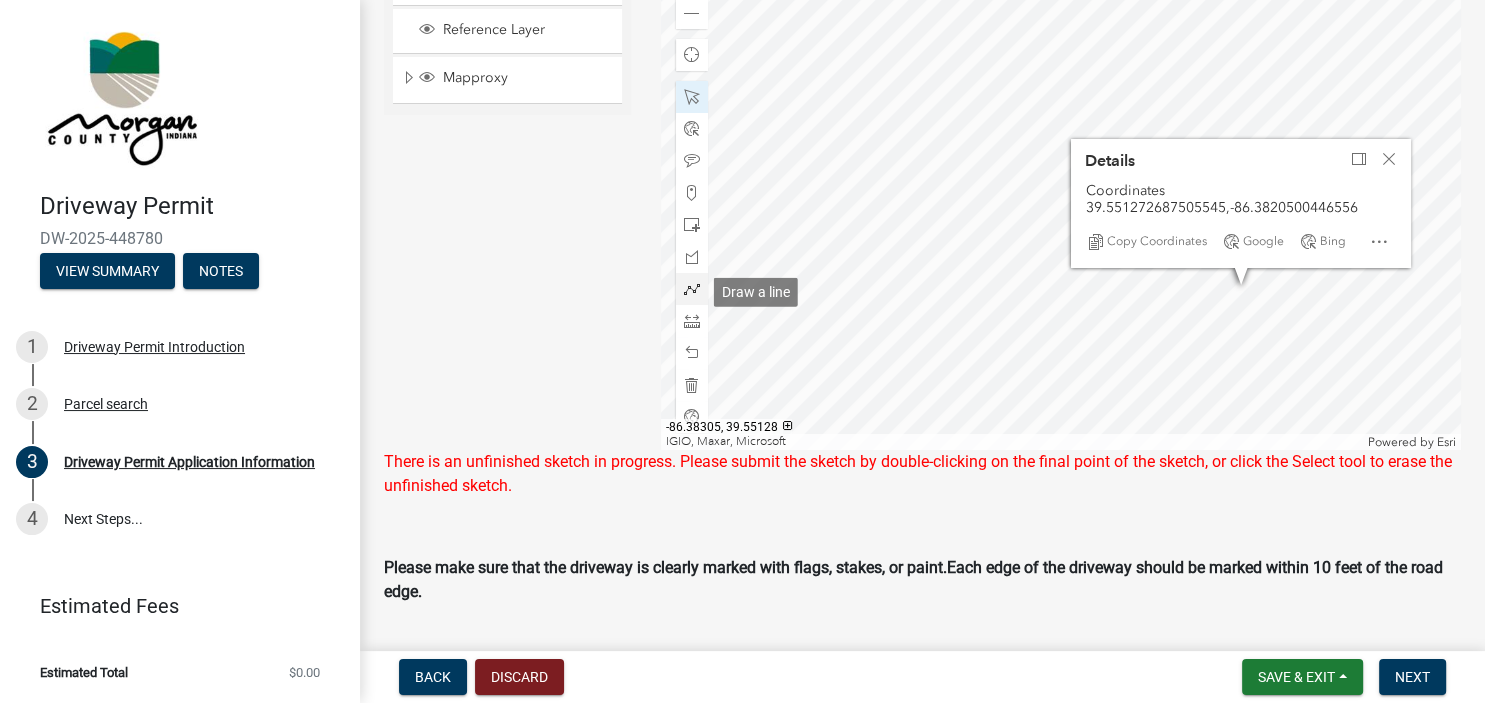 click 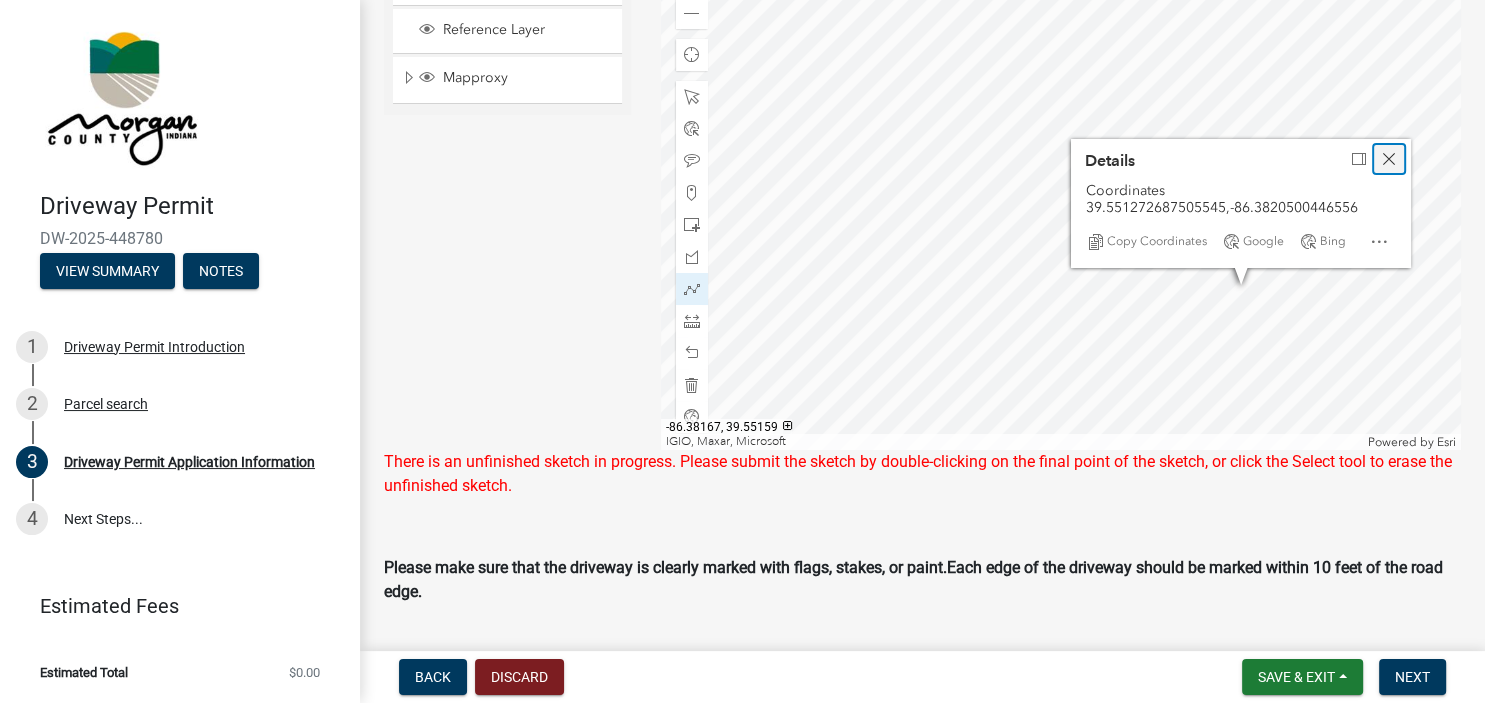 click 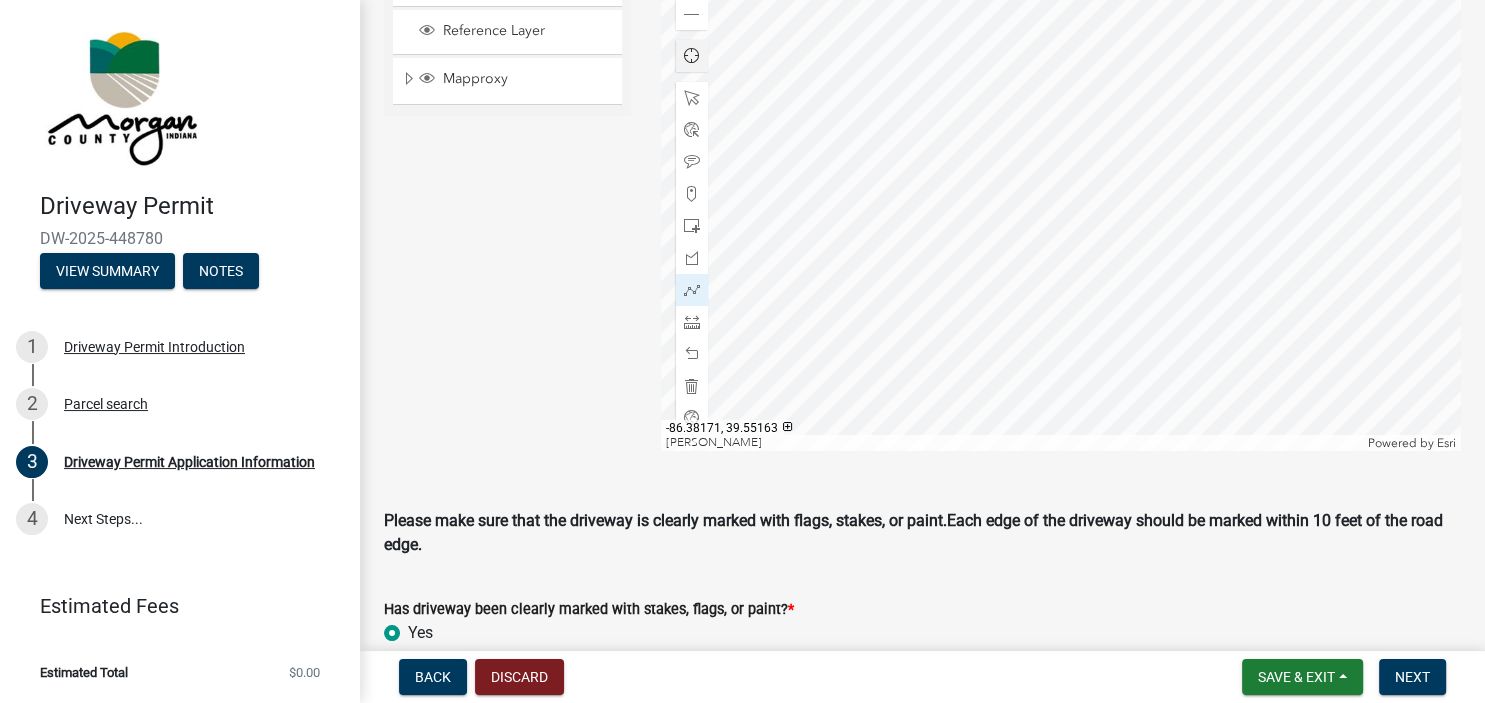 scroll, scrollTop: 1152, scrollLeft: 0, axis: vertical 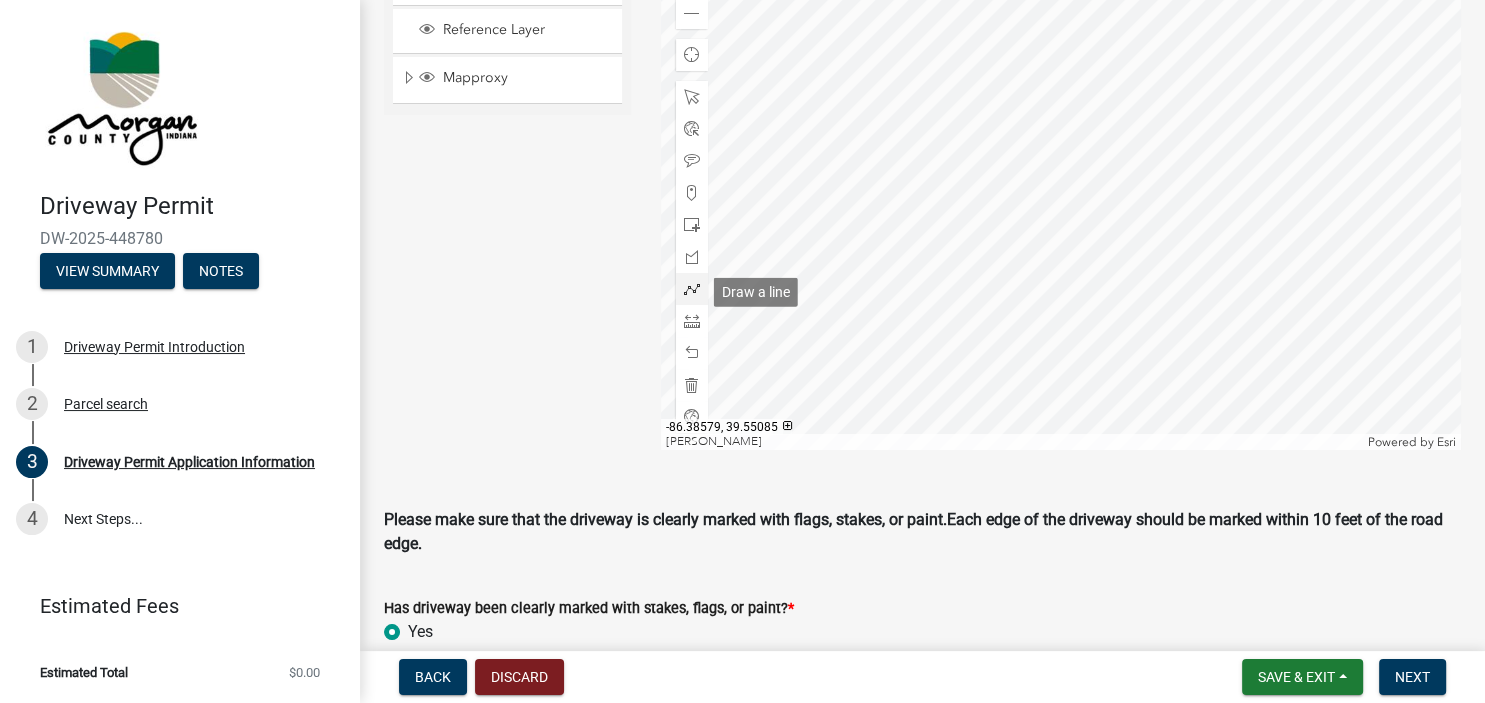 click 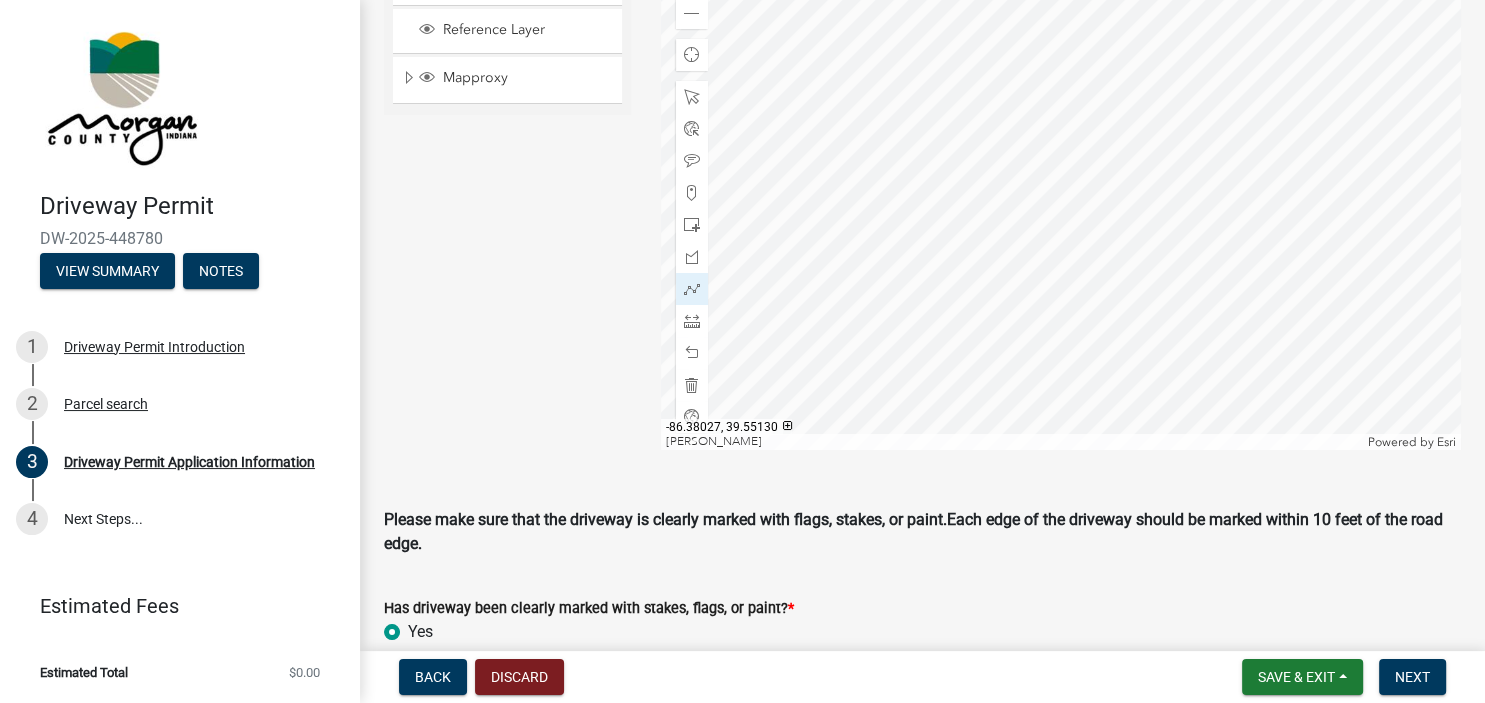 scroll, scrollTop: 1037, scrollLeft: 0, axis: vertical 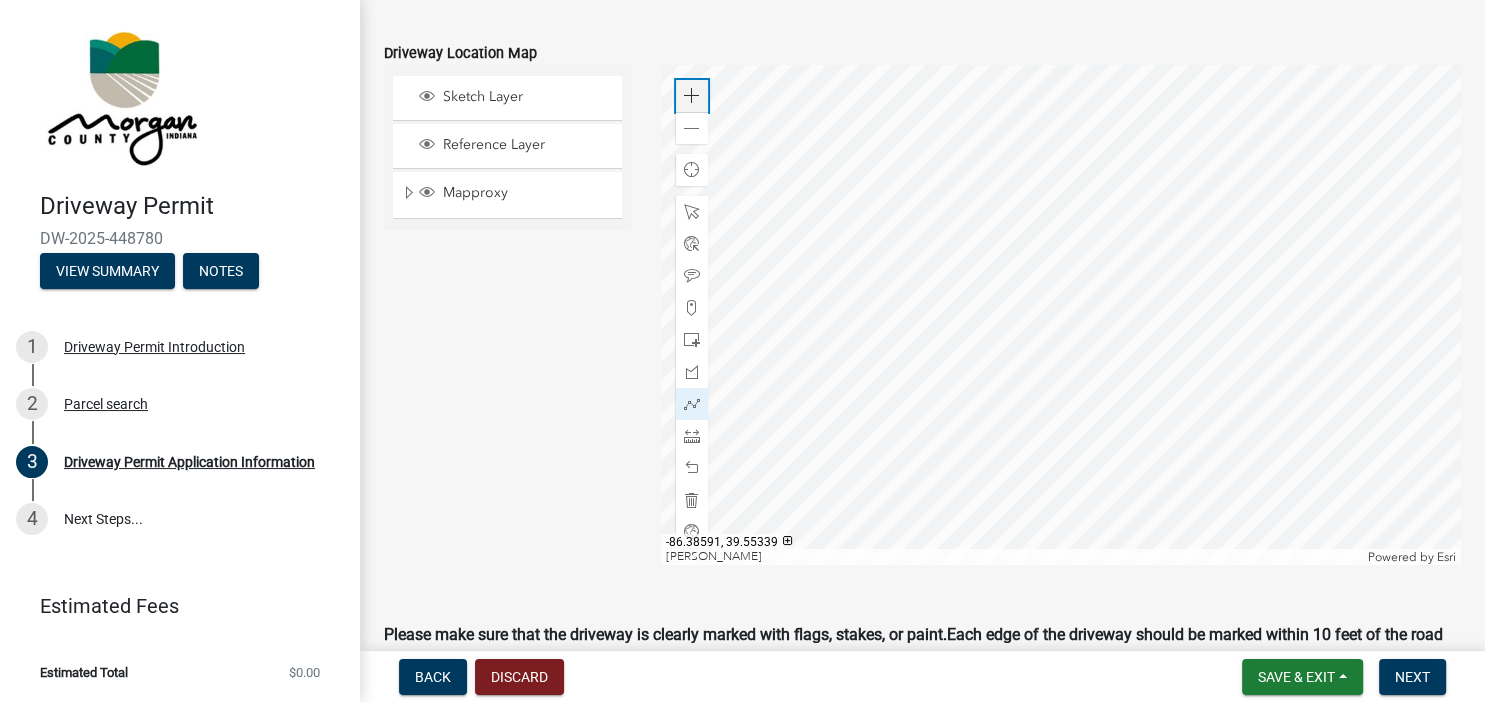 click 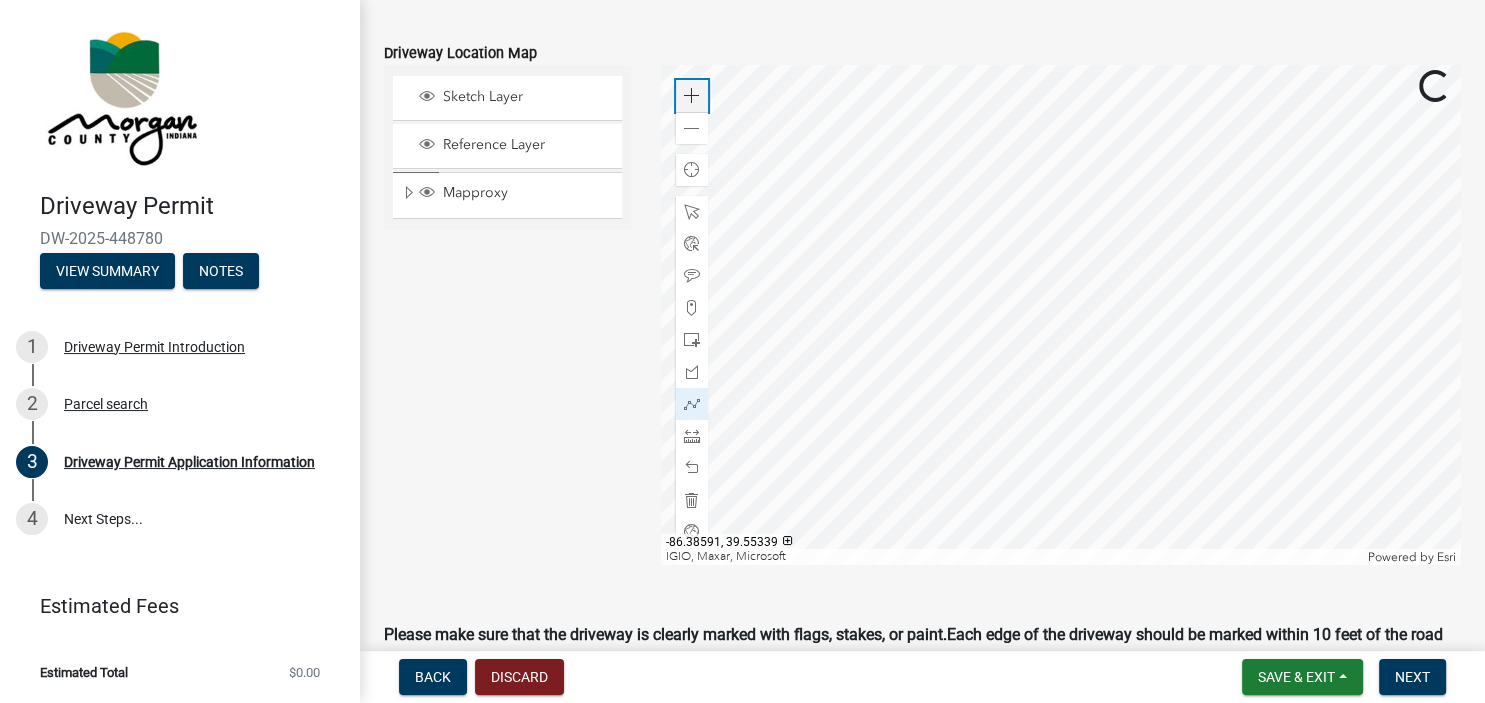 click 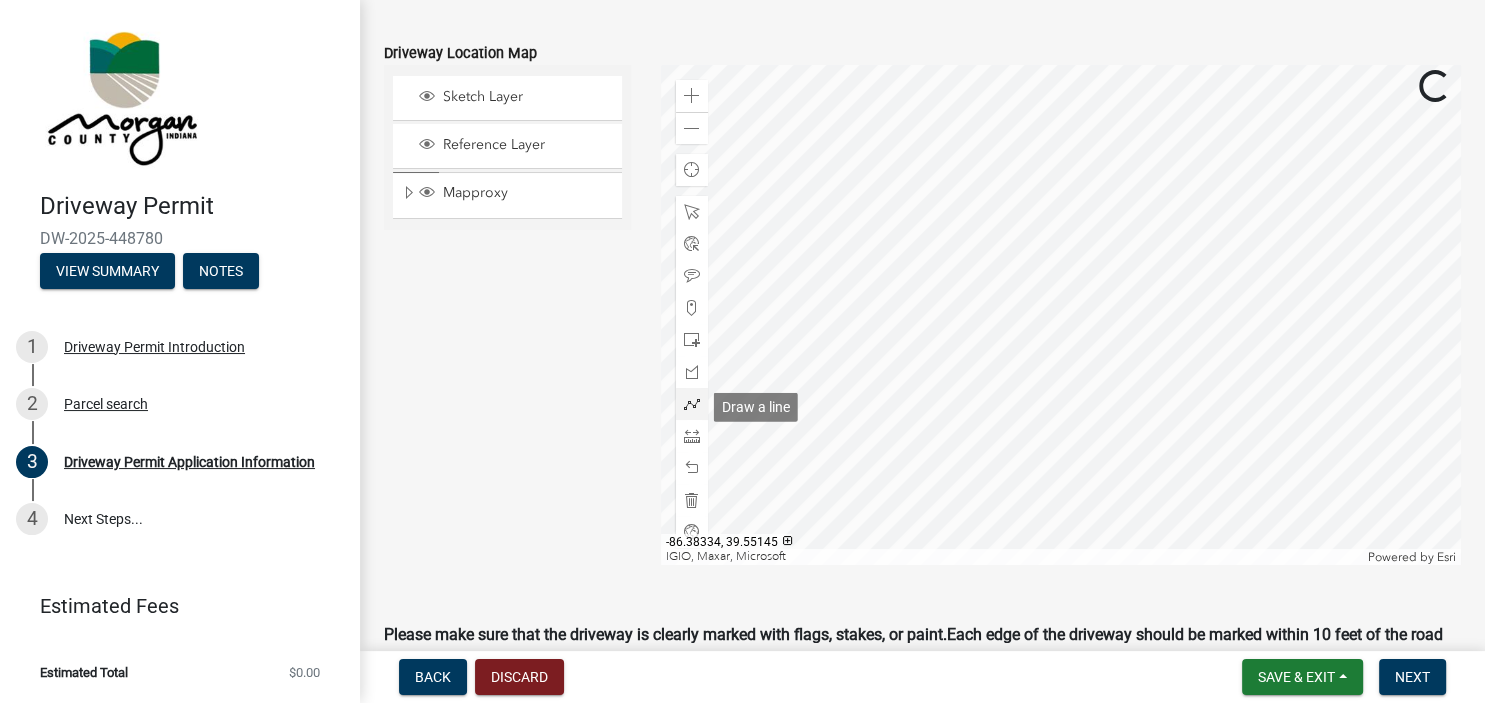 click 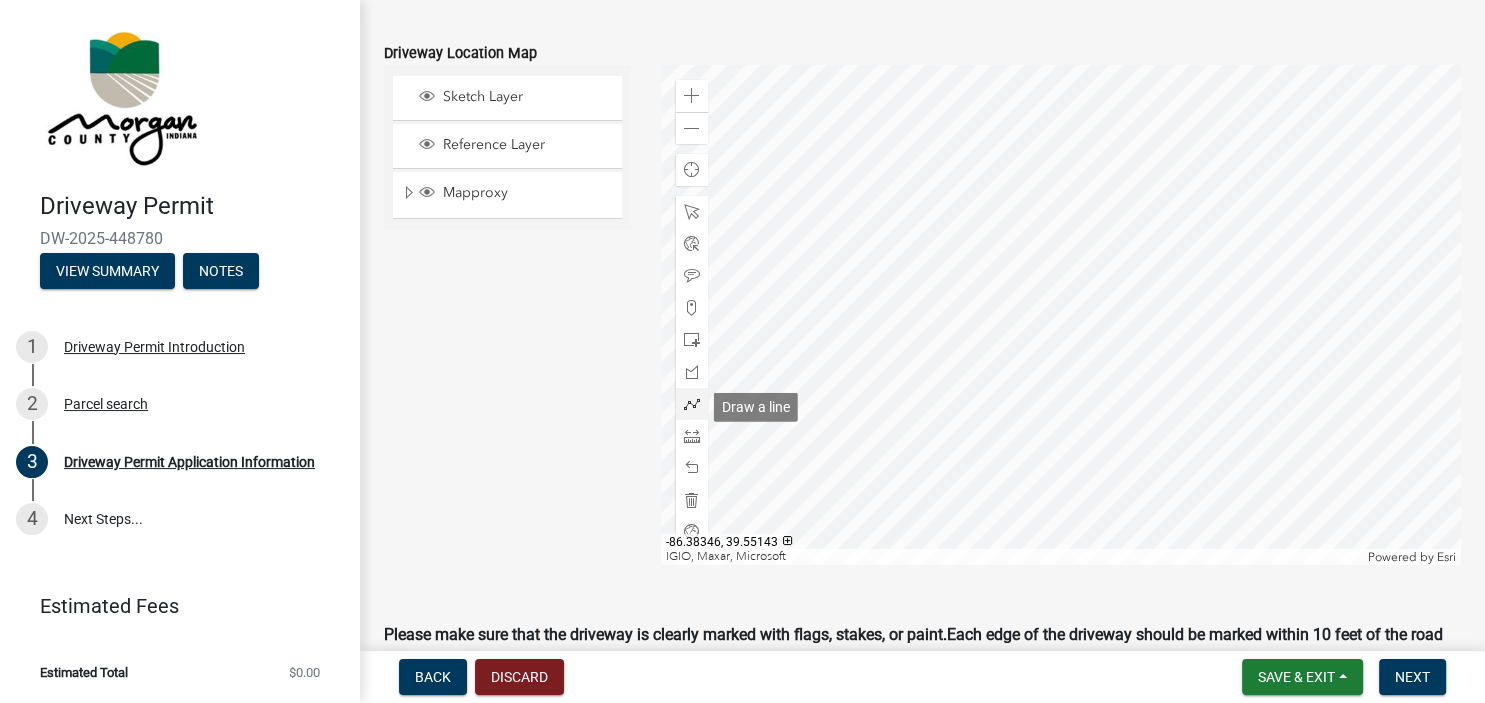 click 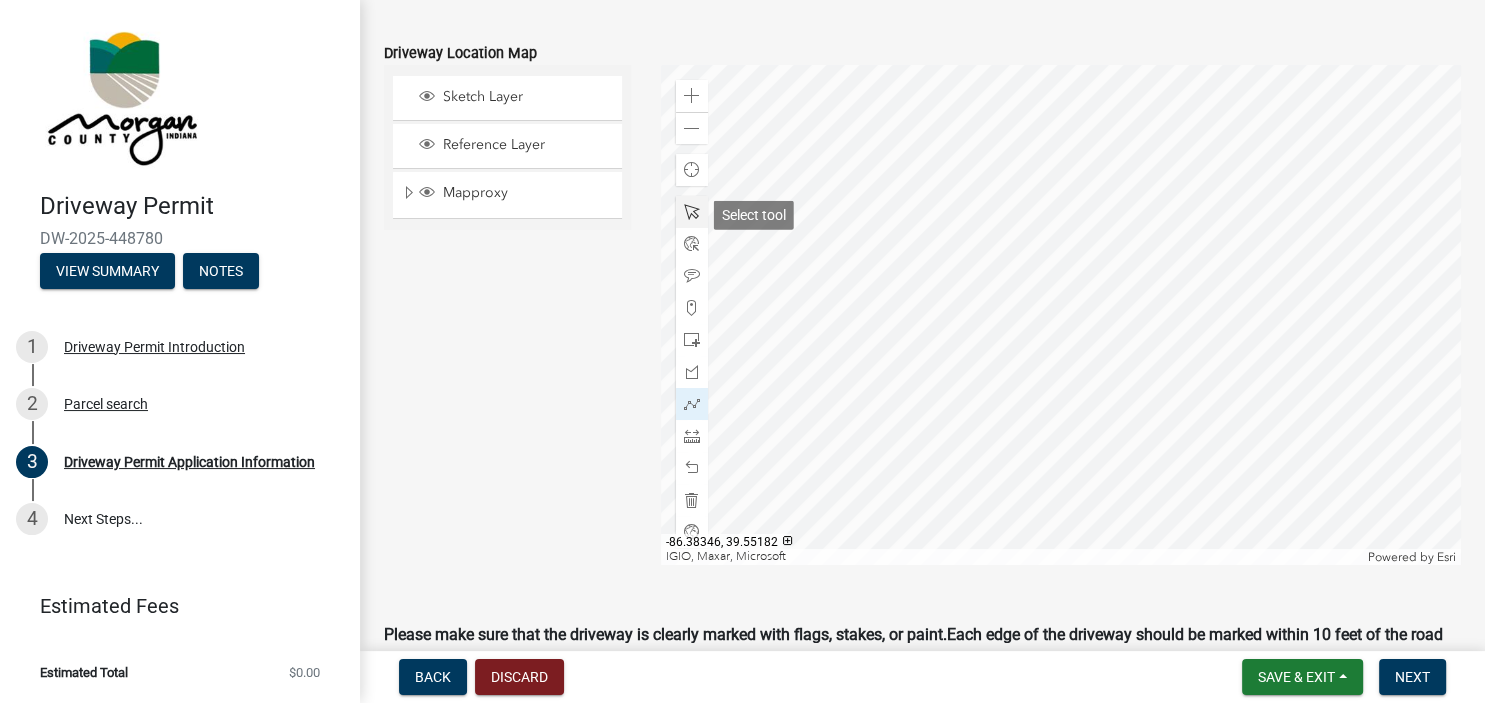 click 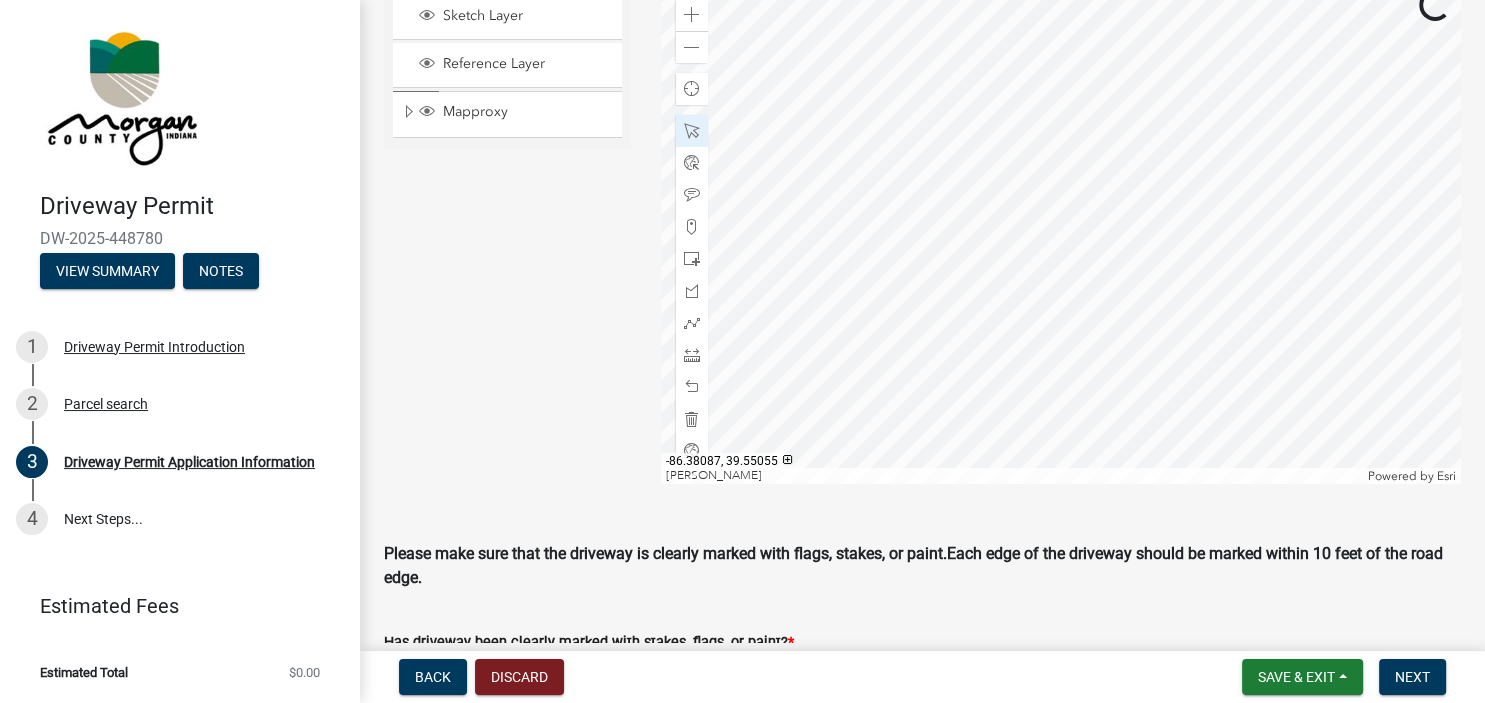 scroll, scrollTop: 1152, scrollLeft: 0, axis: vertical 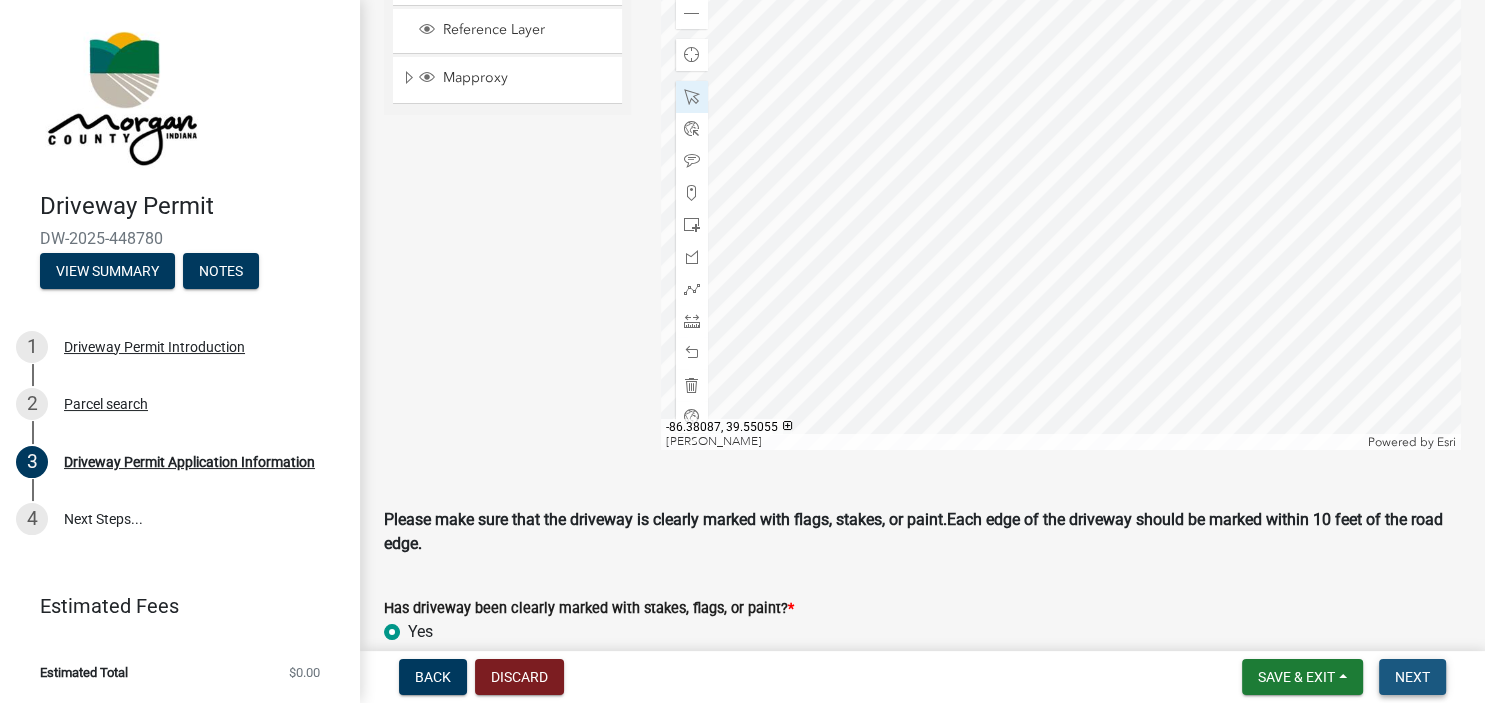 click on "Next" at bounding box center (1412, 677) 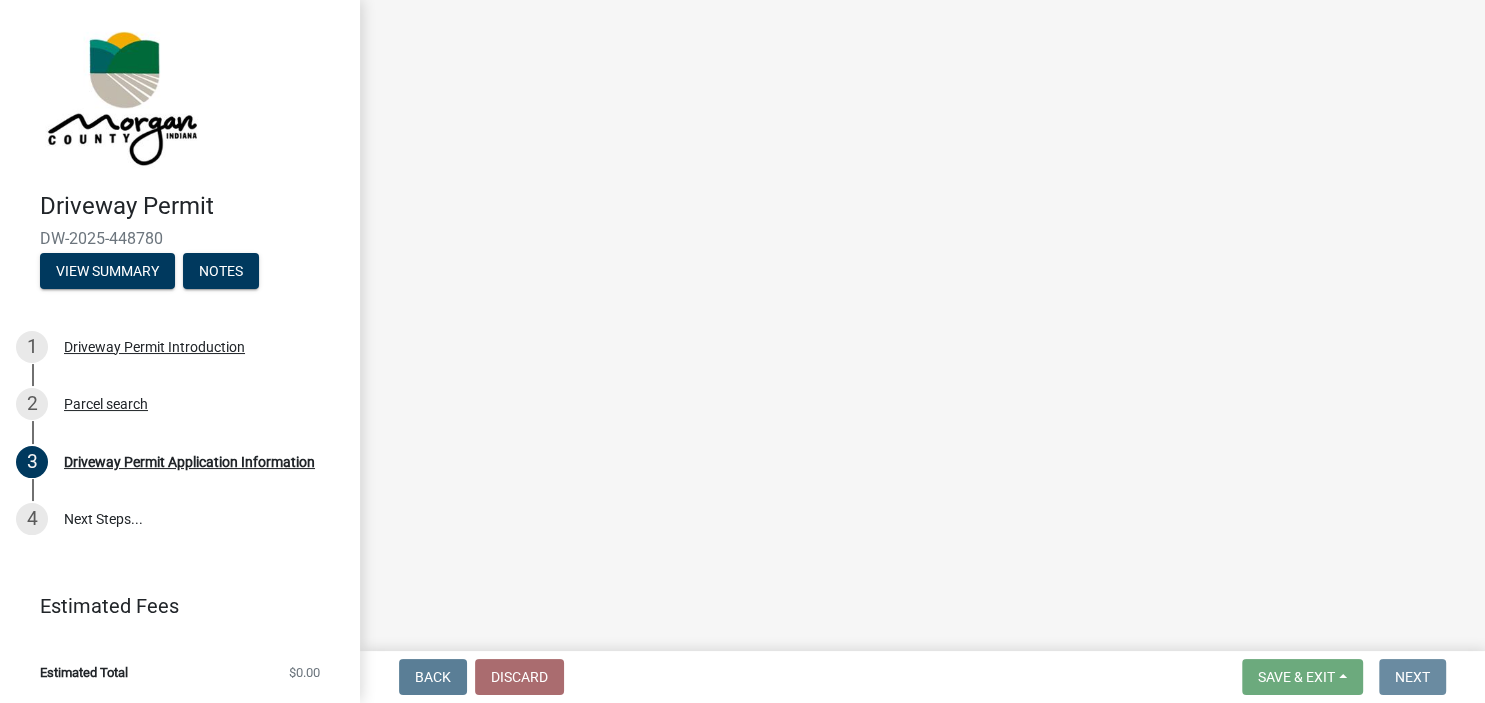 scroll, scrollTop: 0, scrollLeft: 0, axis: both 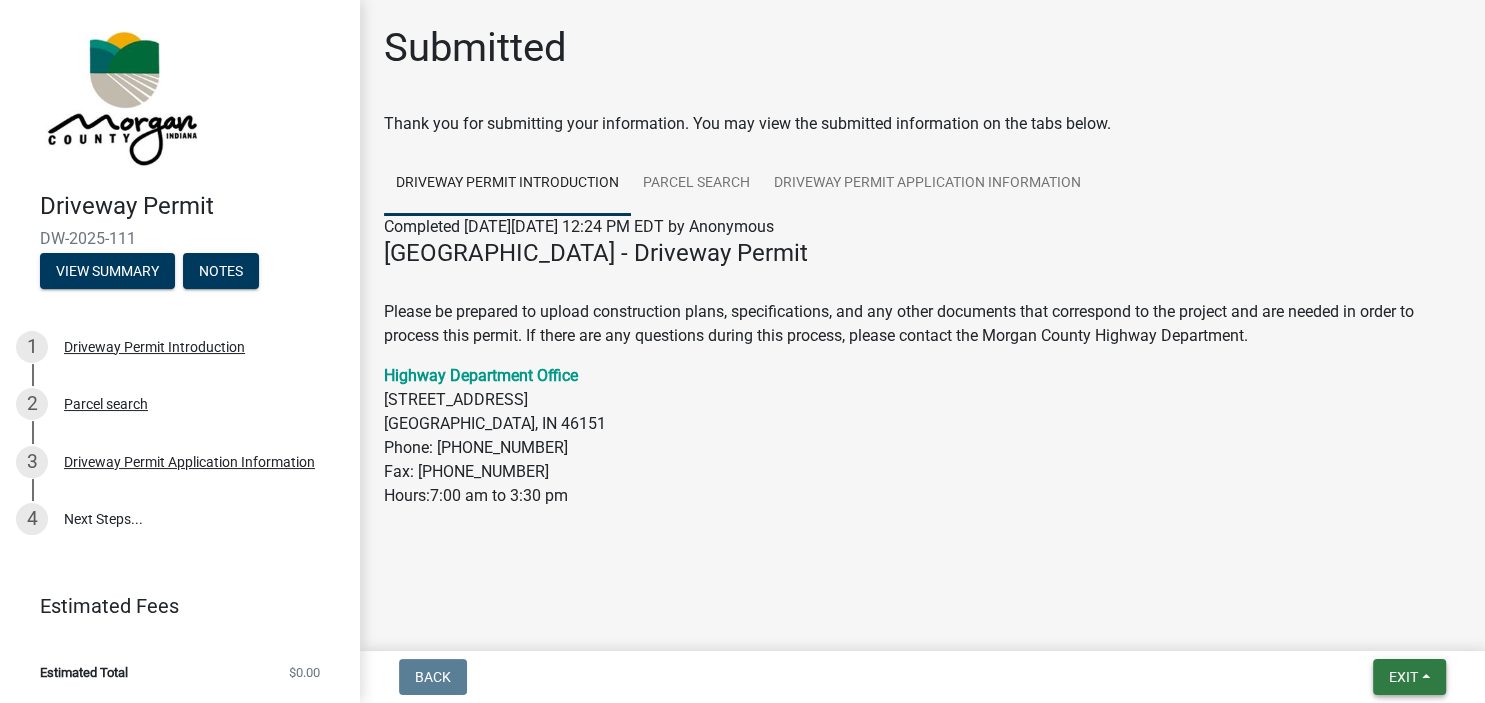 click on "Exit" at bounding box center (1403, 677) 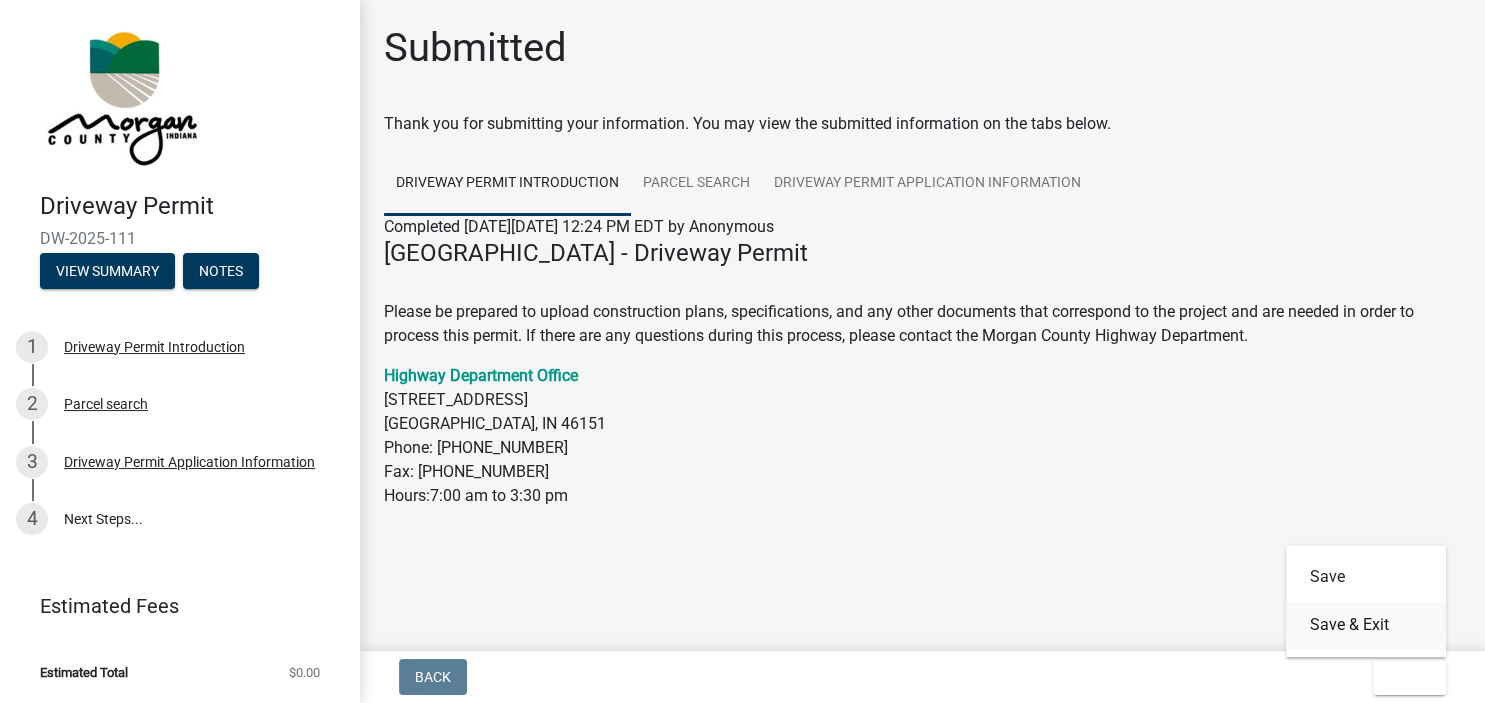 click on "Save & Exit" at bounding box center (1366, 625) 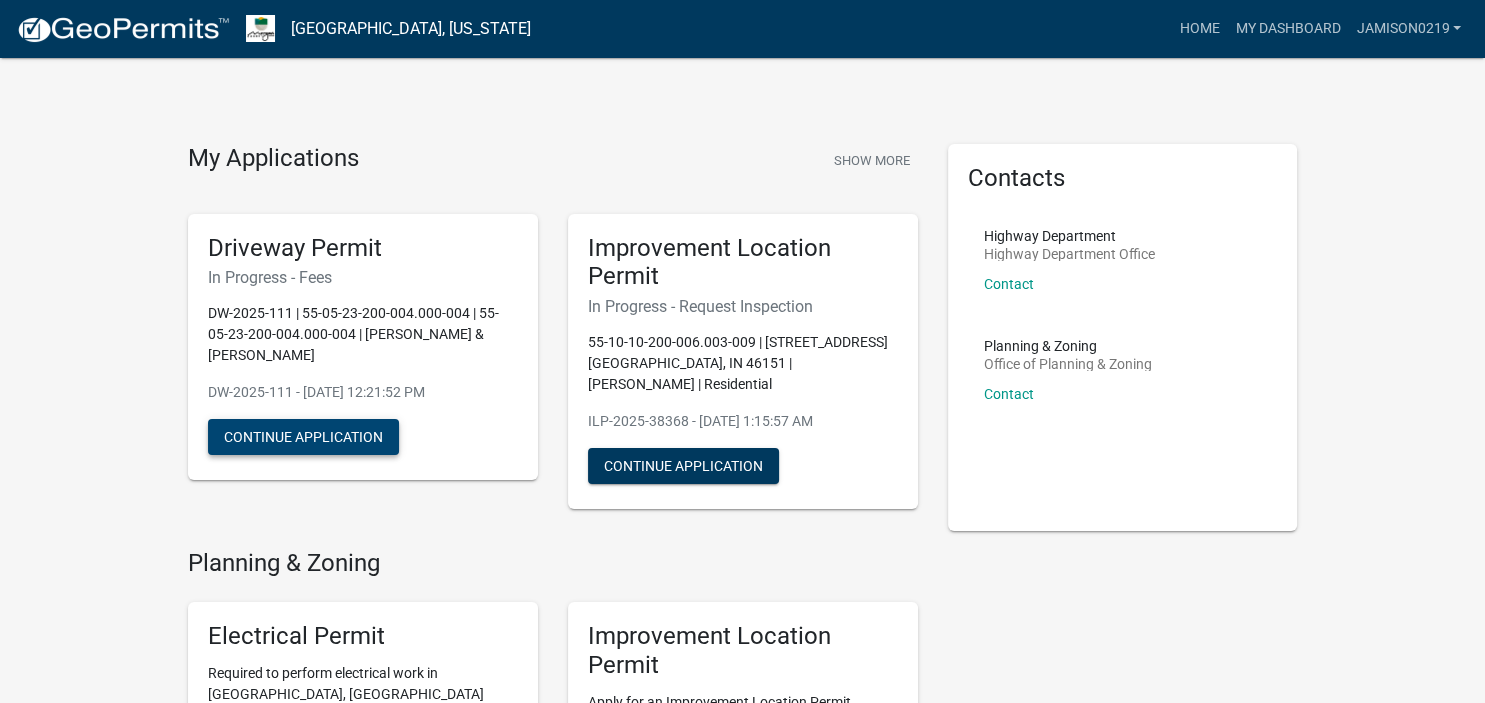 click on "Continue Application" 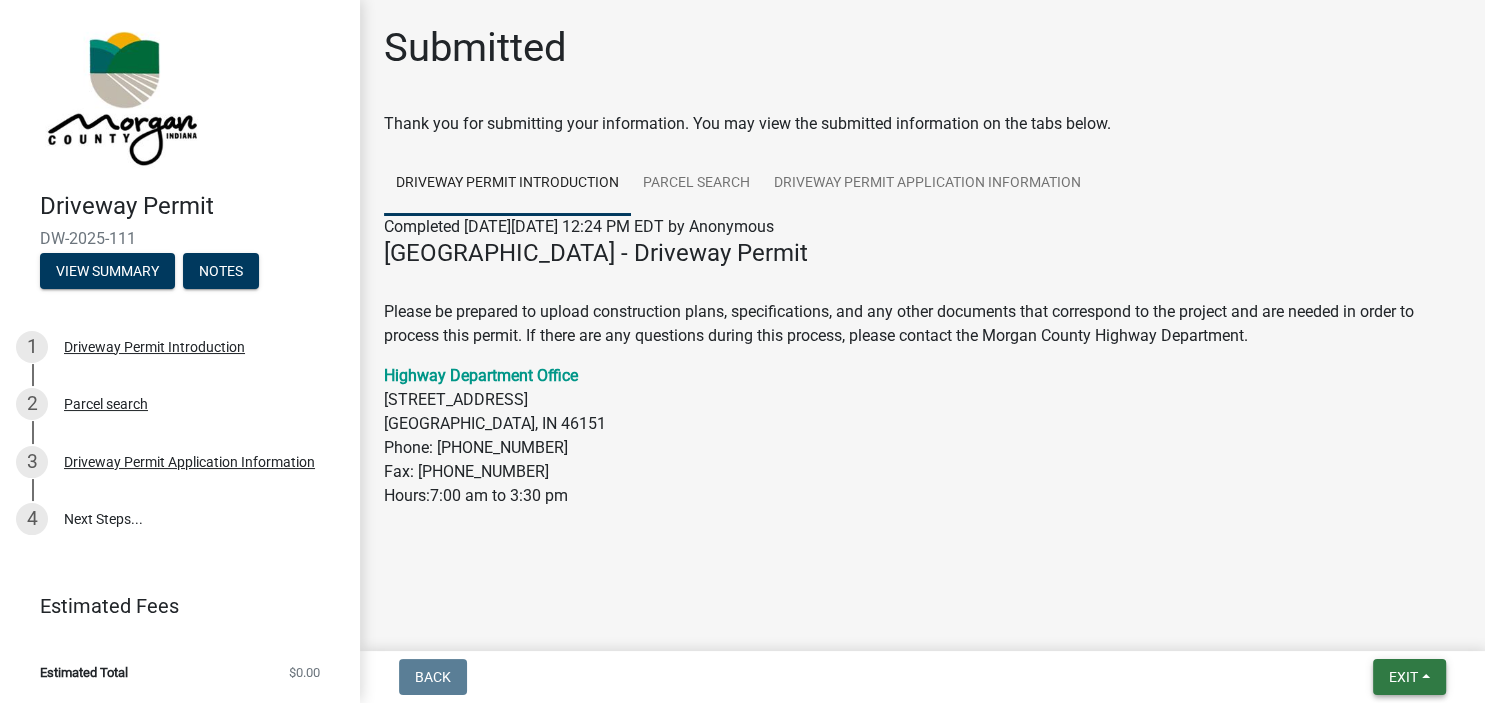 click on "Exit" at bounding box center [1403, 677] 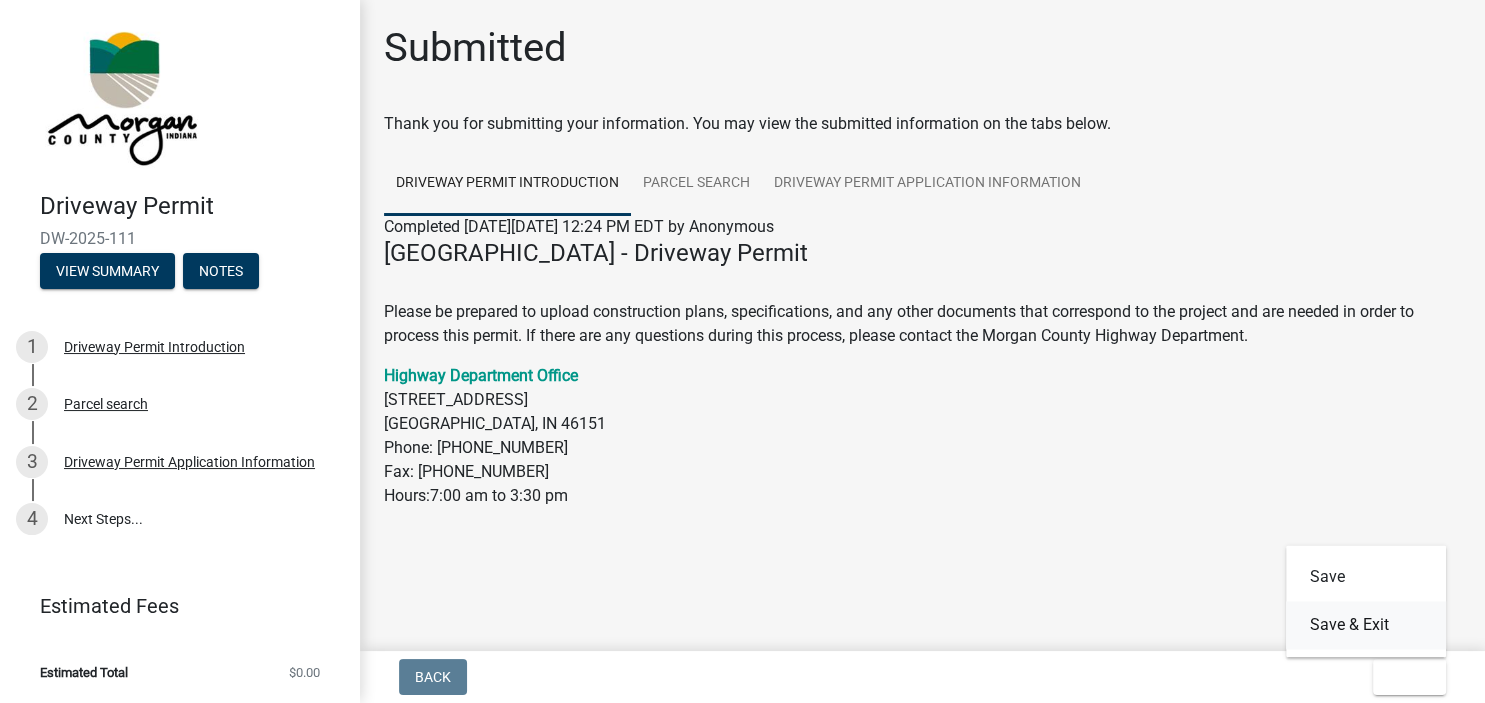 click on "Save & Exit" at bounding box center [1366, 625] 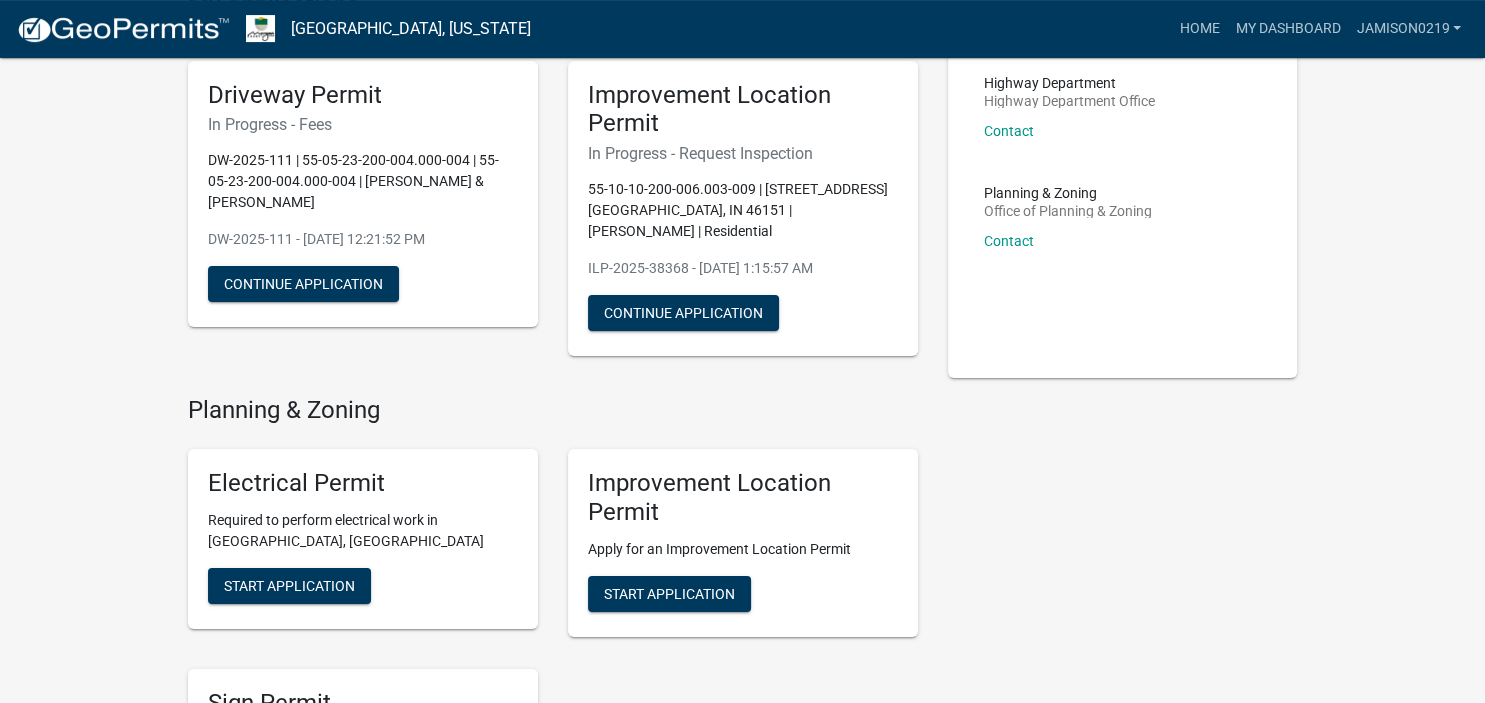 scroll, scrollTop: 0, scrollLeft: 0, axis: both 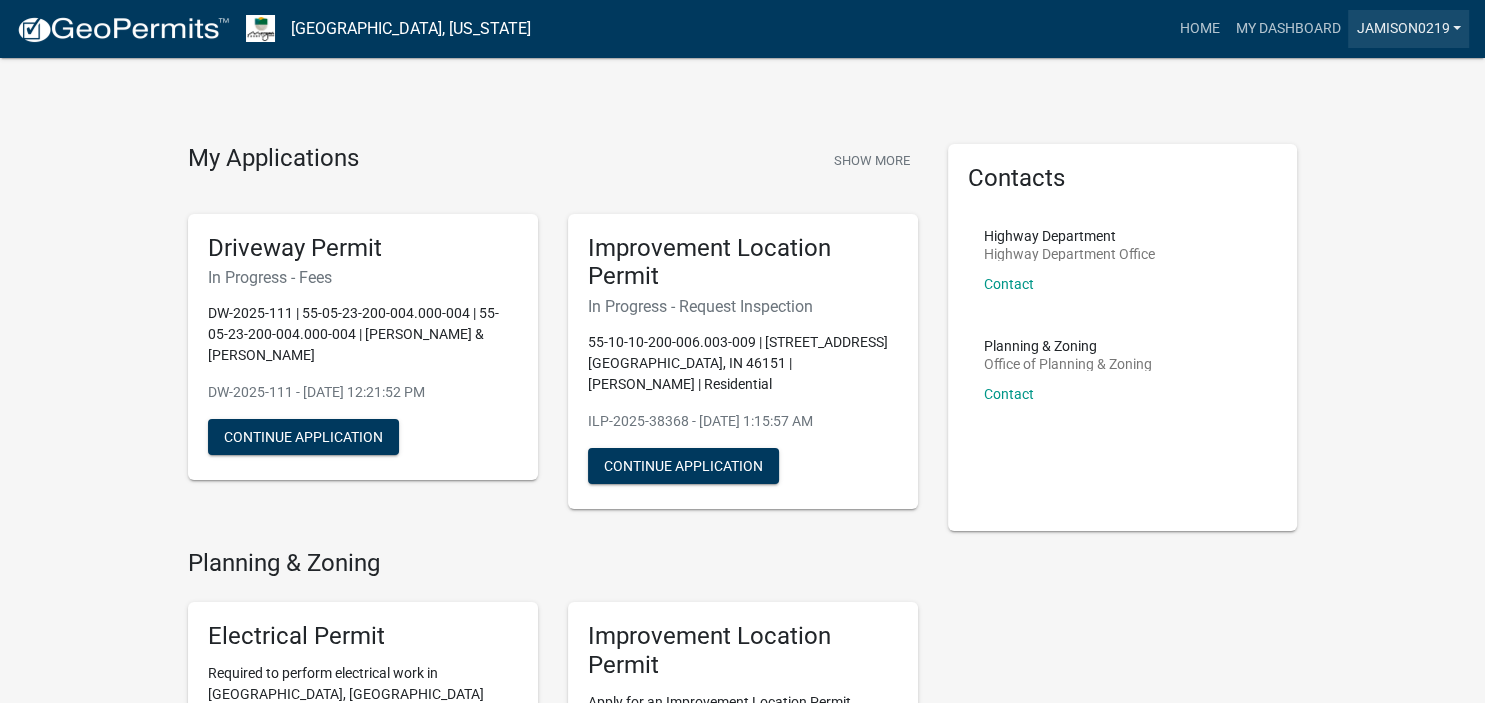 click on "jamison0219" at bounding box center (1408, 29) 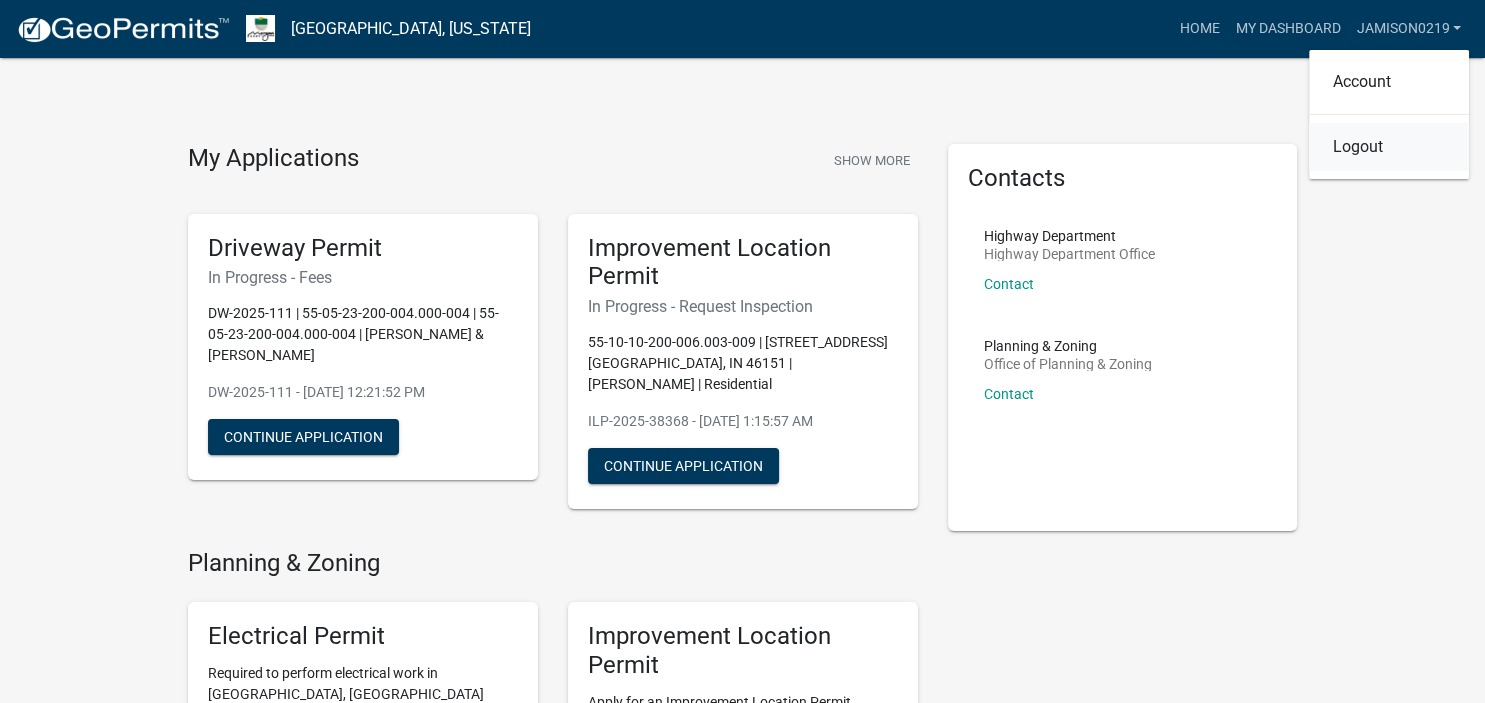 click on "Logout" at bounding box center (1389, 147) 